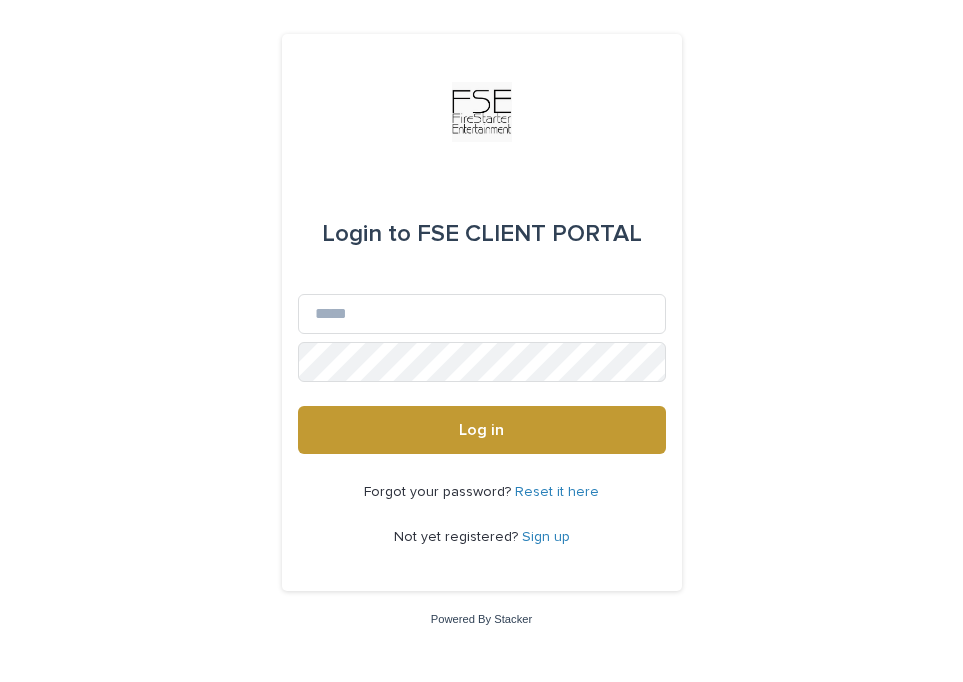 scroll, scrollTop: 0, scrollLeft: 0, axis: both 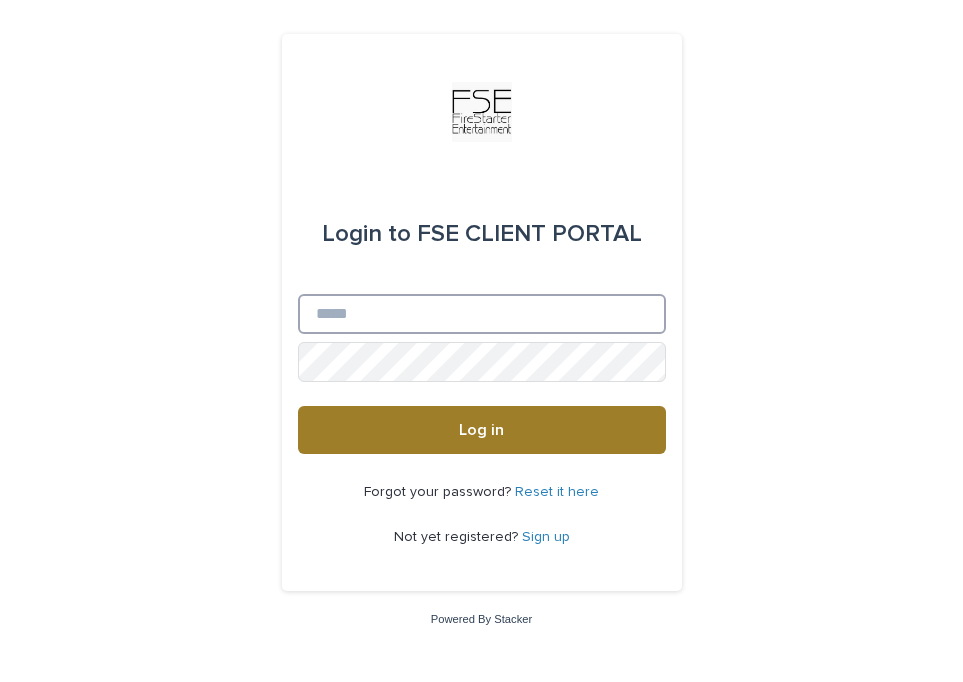 type on "**********" 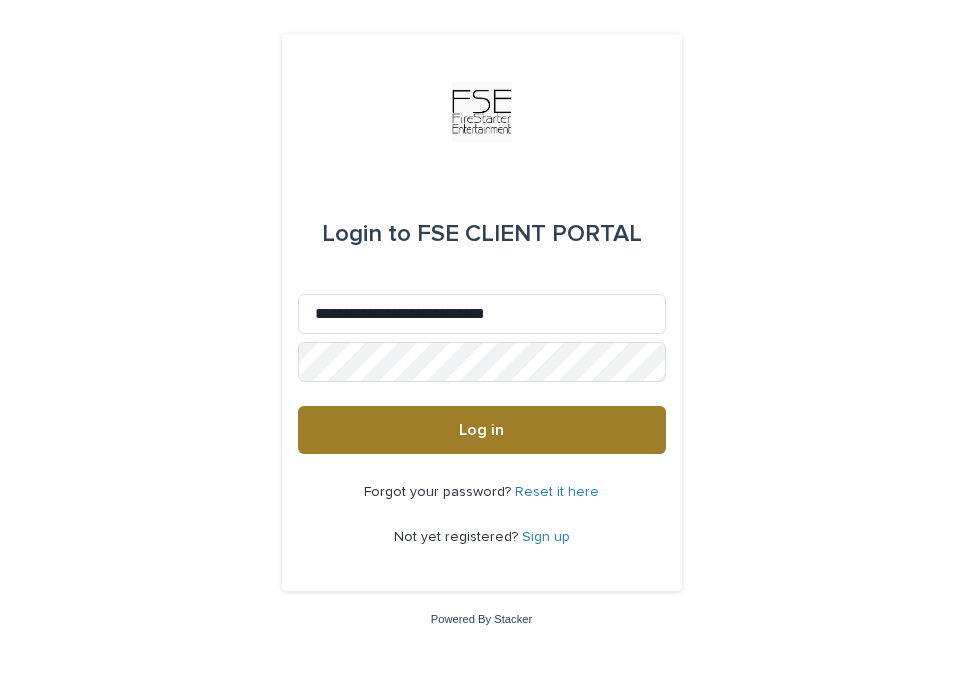 click on "Log in" at bounding box center (482, 430) 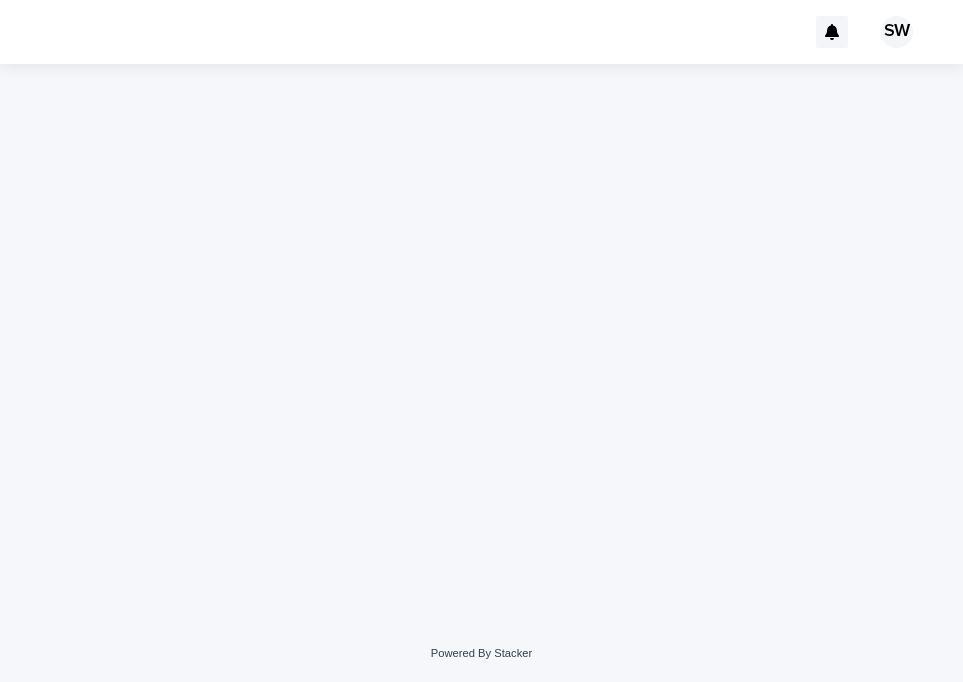 scroll, scrollTop: 0, scrollLeft: 0, axis: both 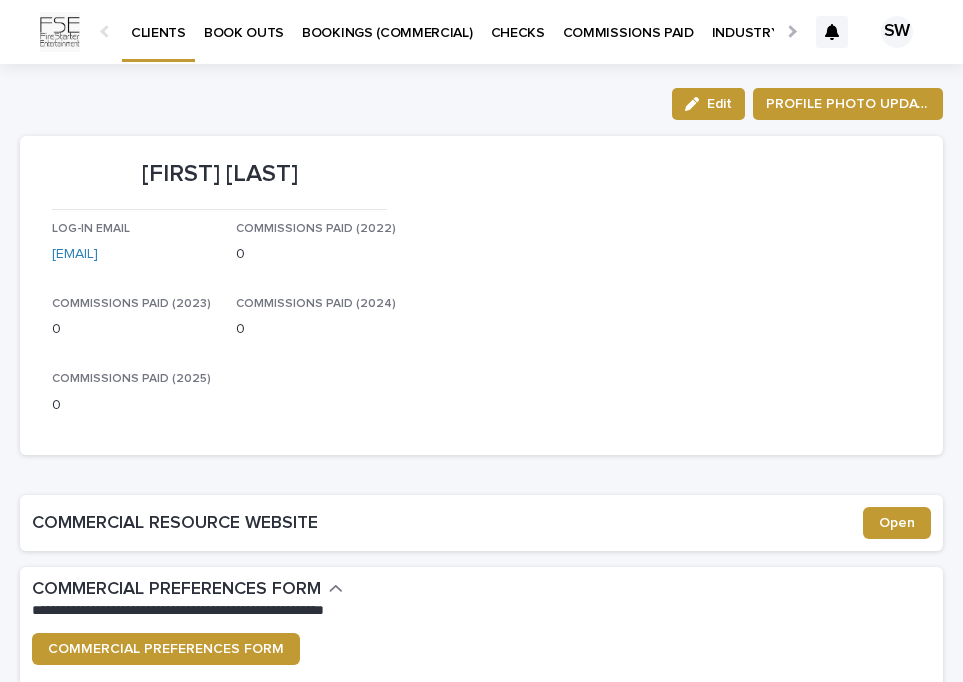 click on "BOOK OUTS" at bounding box center (244, 21) 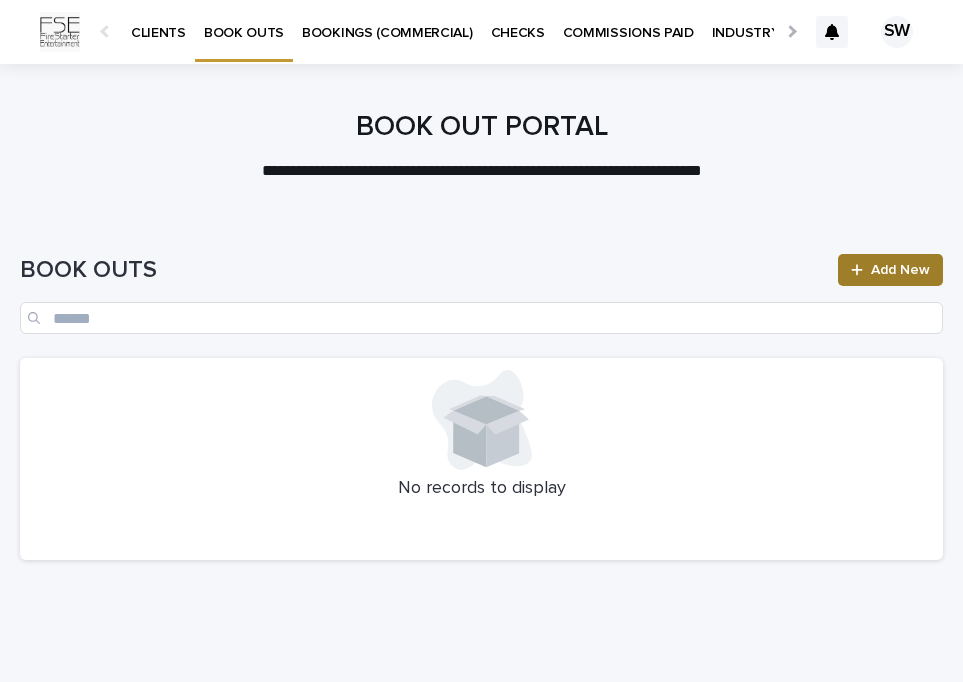 click on "Add New" at bounding box center [890, 270] 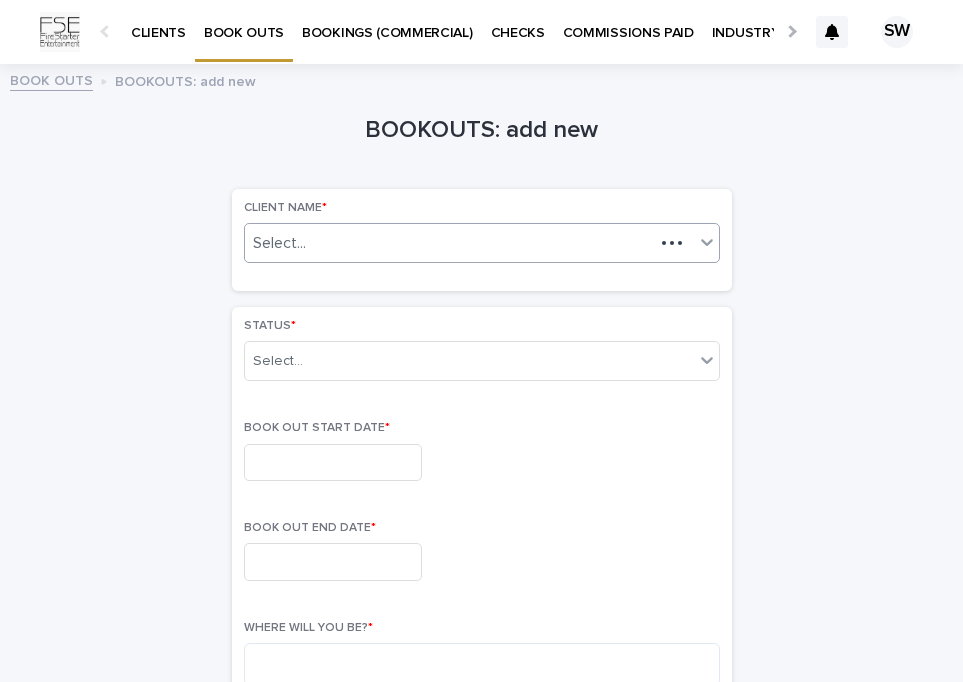 click on "Select..." at bounding box center [449, 243] 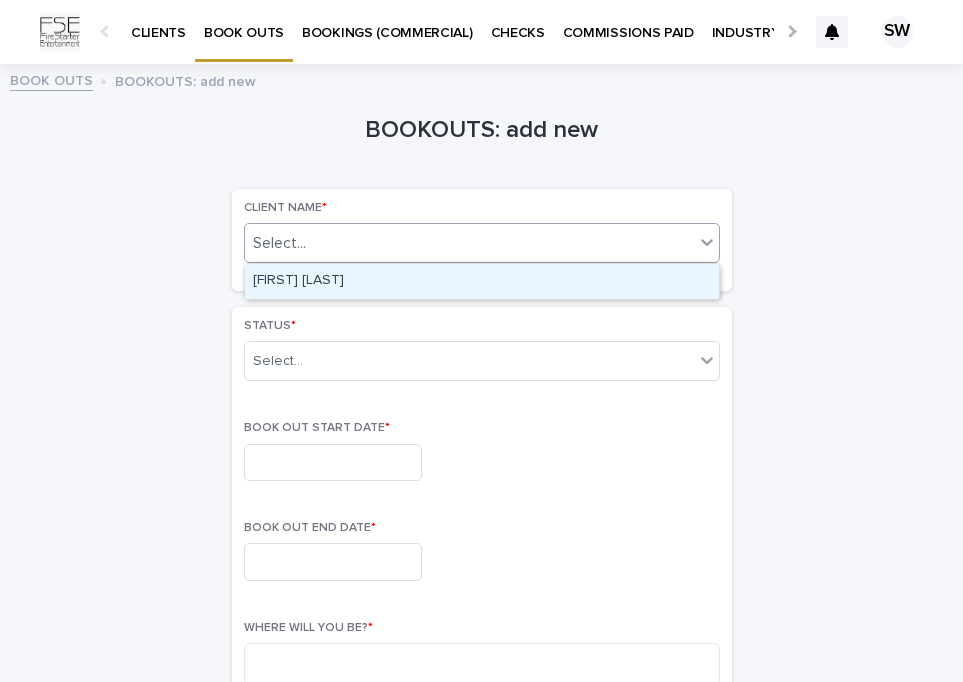 click on "[FIRST] [LAST]" at bounding box center [482, 281] 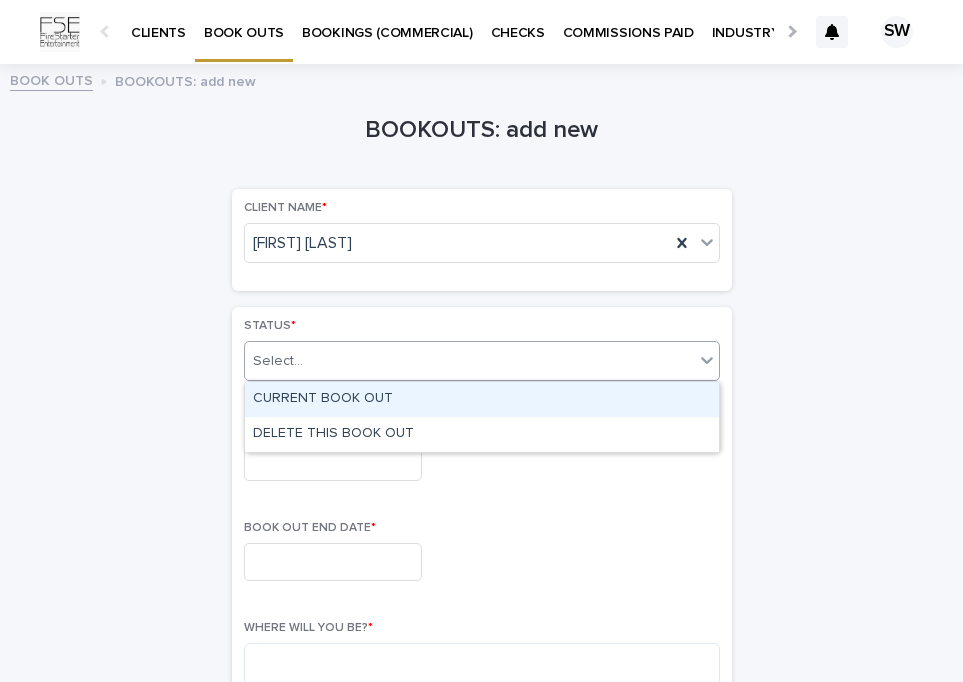 click on "Select..." at bounding box center (469, 361) 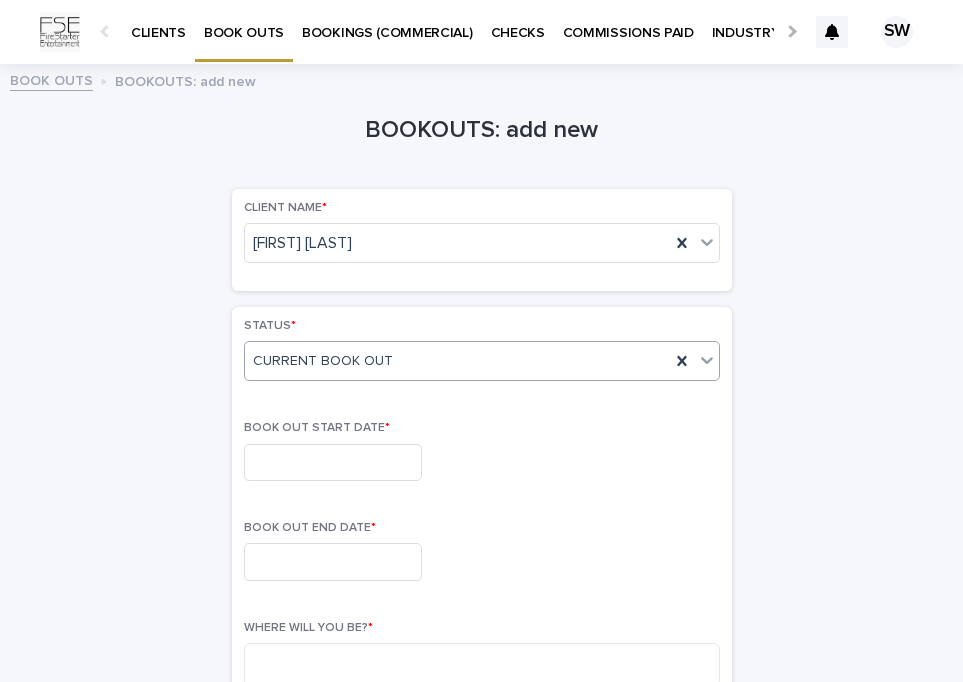 click at bounding box center [333, 462] 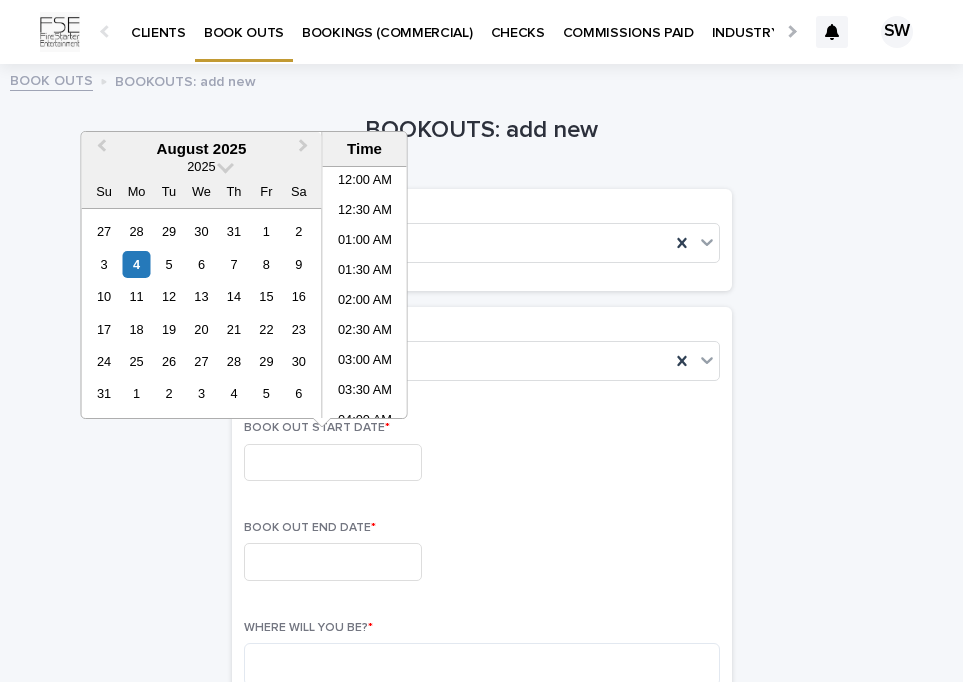 scroll, scrollTop: 669, scrollLeft: 0, axis: vertical 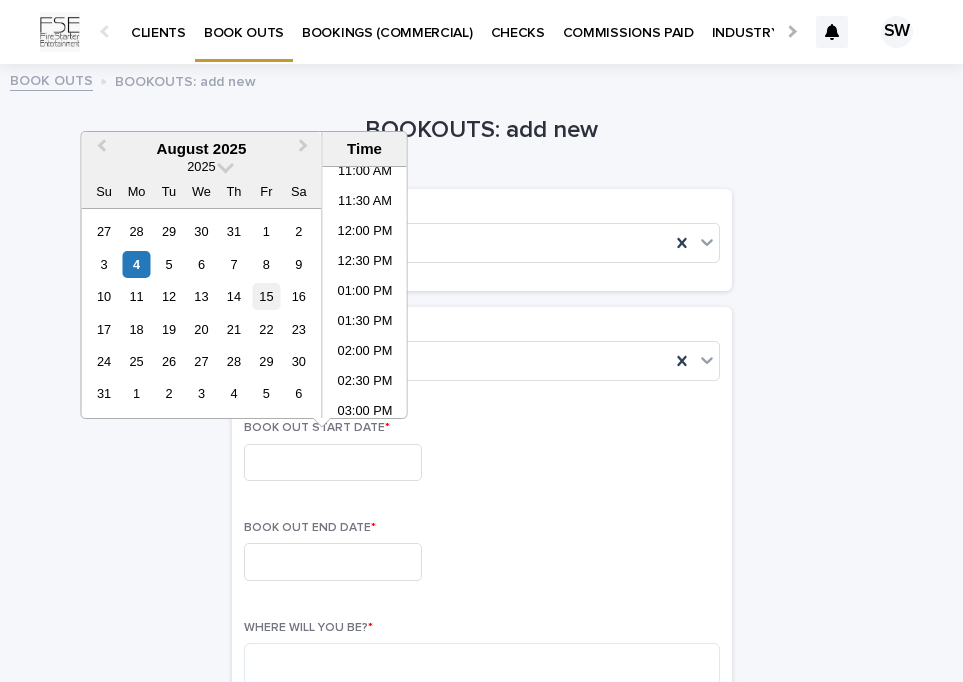 click on "15" at bounding box center [266, 296] 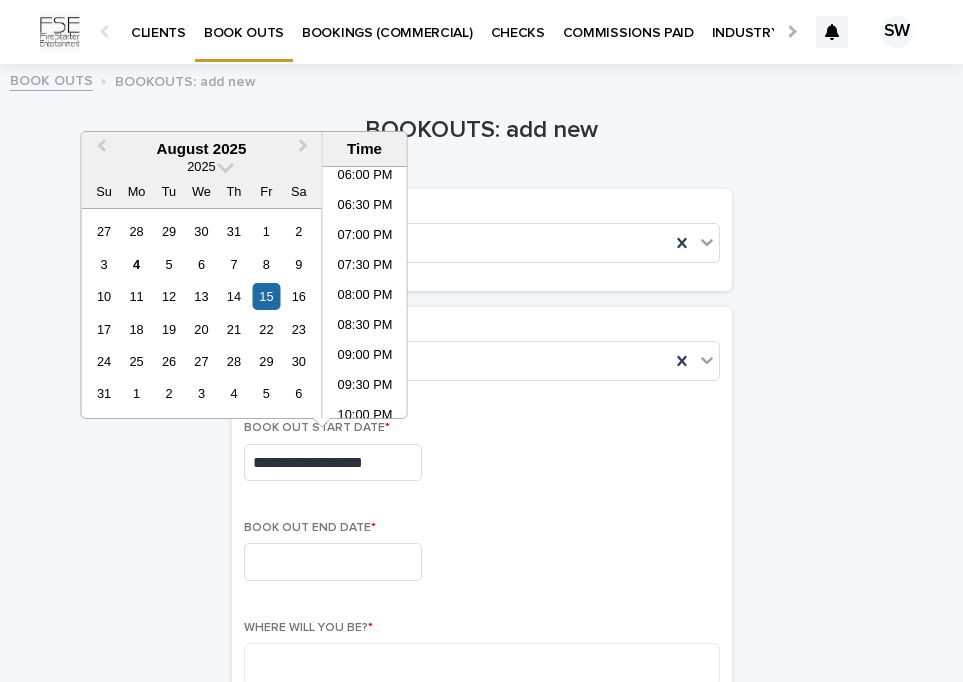 scroll, scrollTop: 1088, scrollLeft: 0, axis: vertical 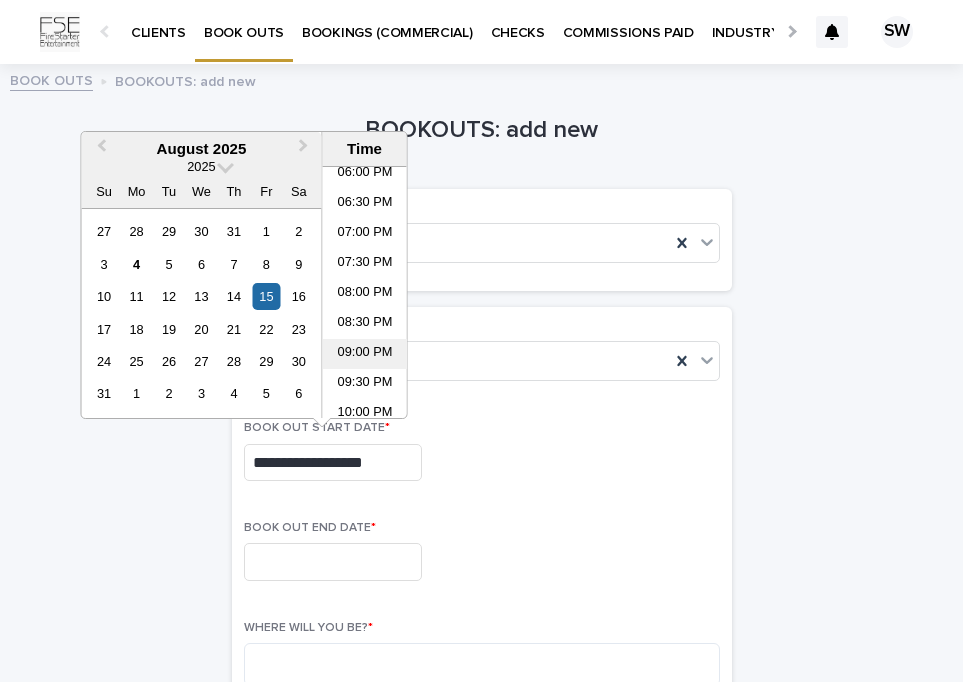 click on "09:00 PM" at bounding box center [365, 354] 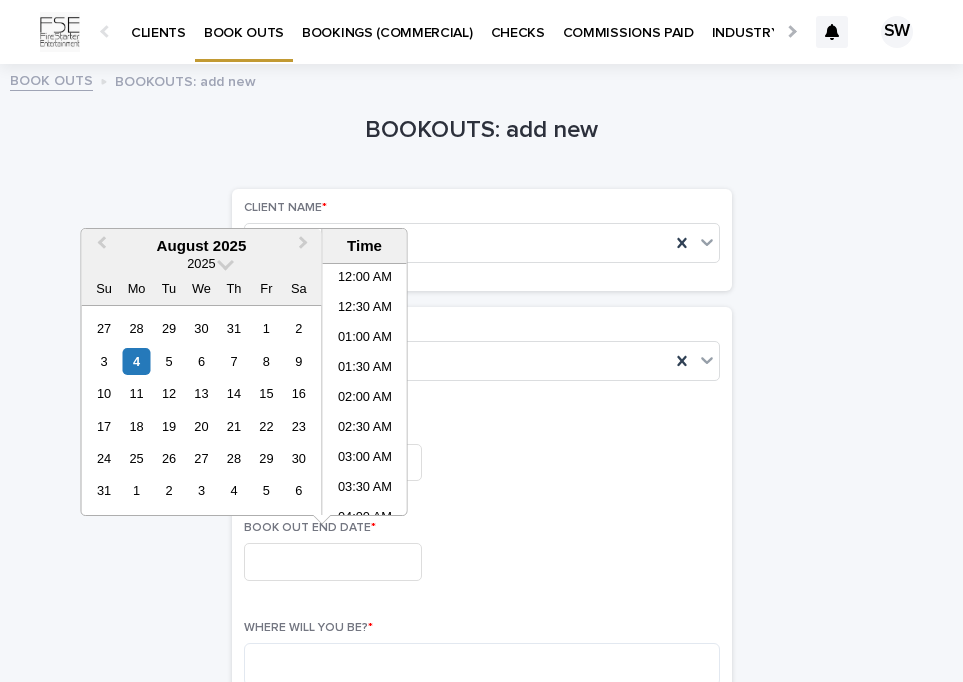 click at bounding box center (333, 561) 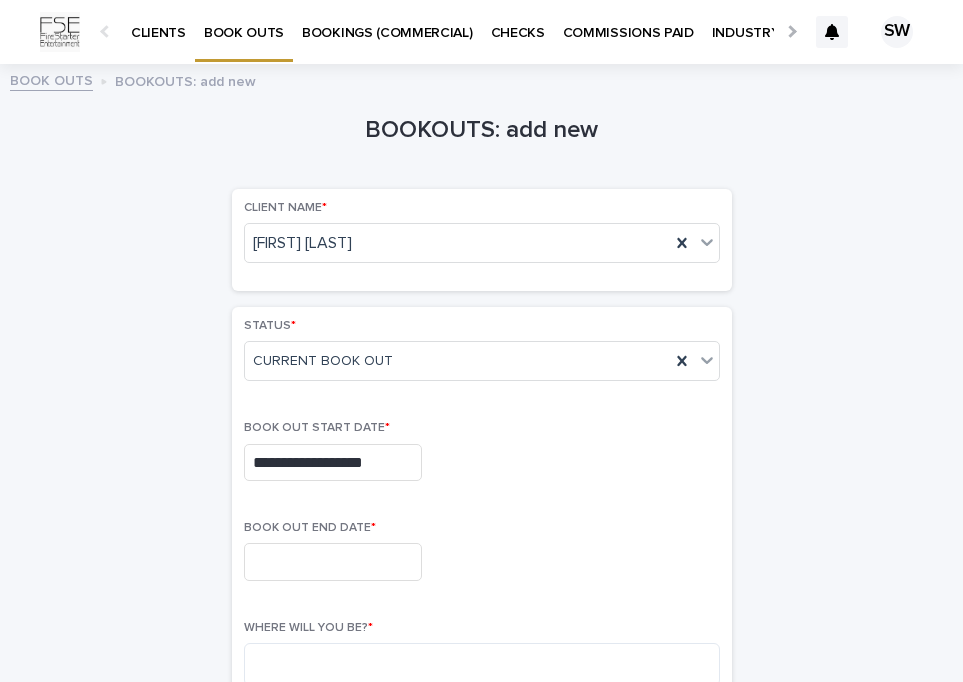 click on "BOOK OUT START DATE *" at bounding box center [482, 428] 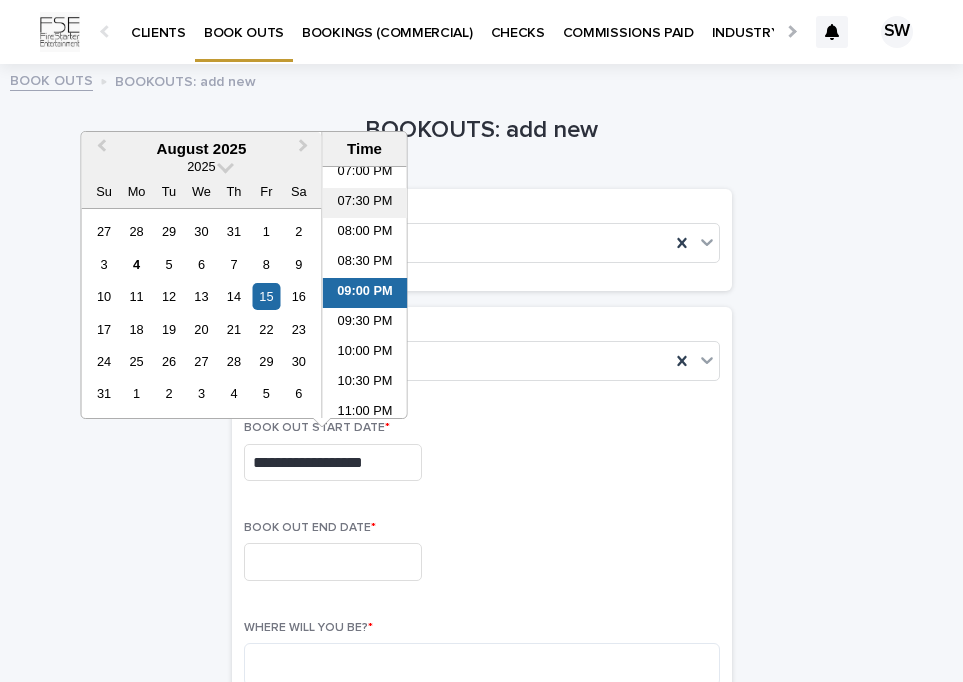 scroll, scrollTop: 1137, scrollLeft: 0, axis: vertical 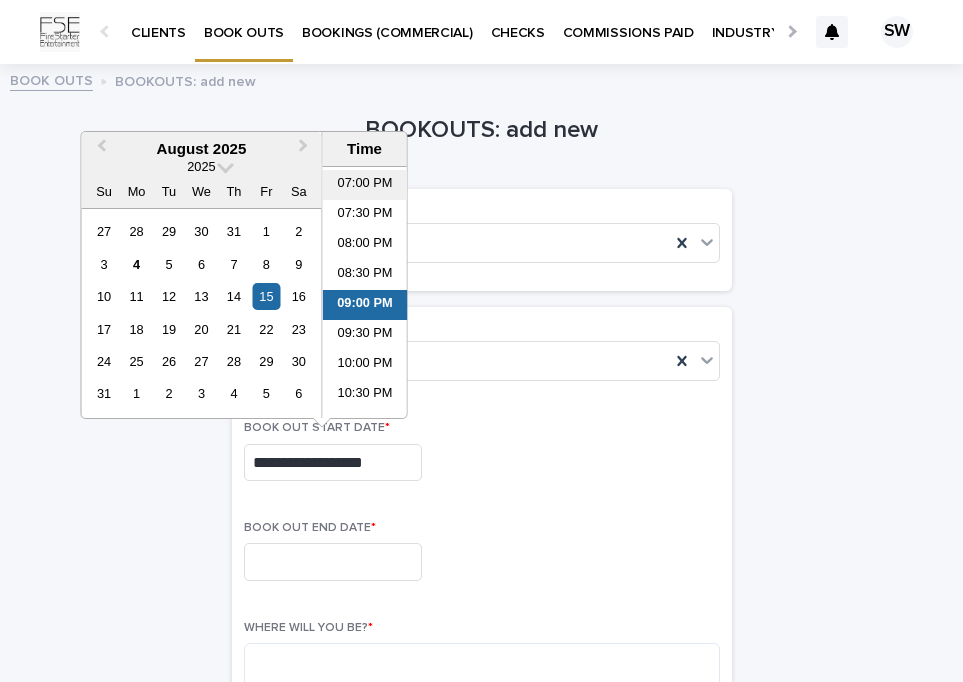 click on "07:00 PM" at bounding box center (365, 185) 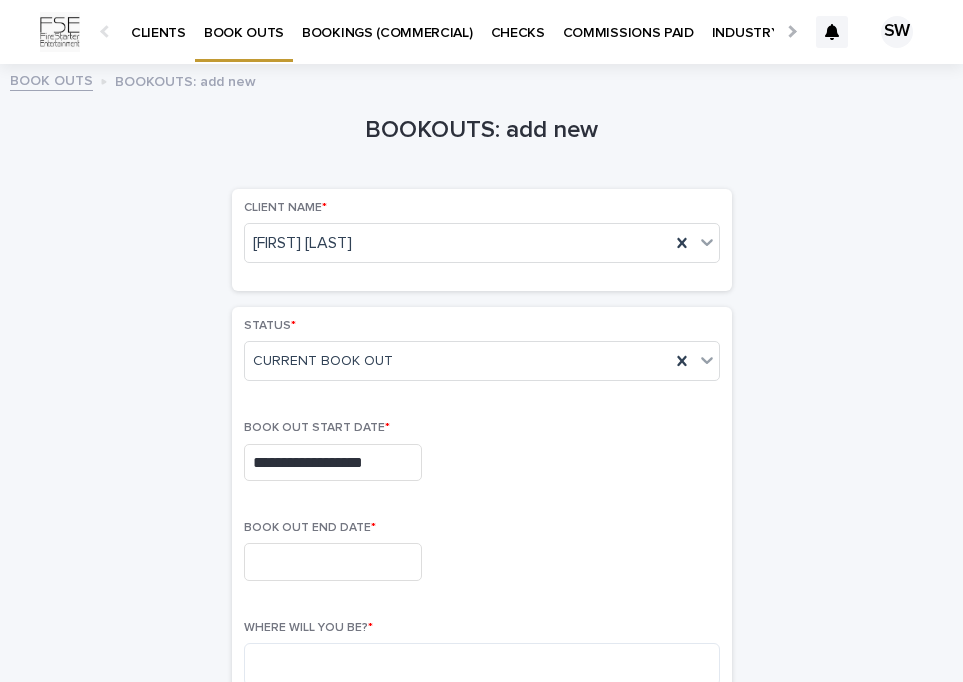 type on "**********" 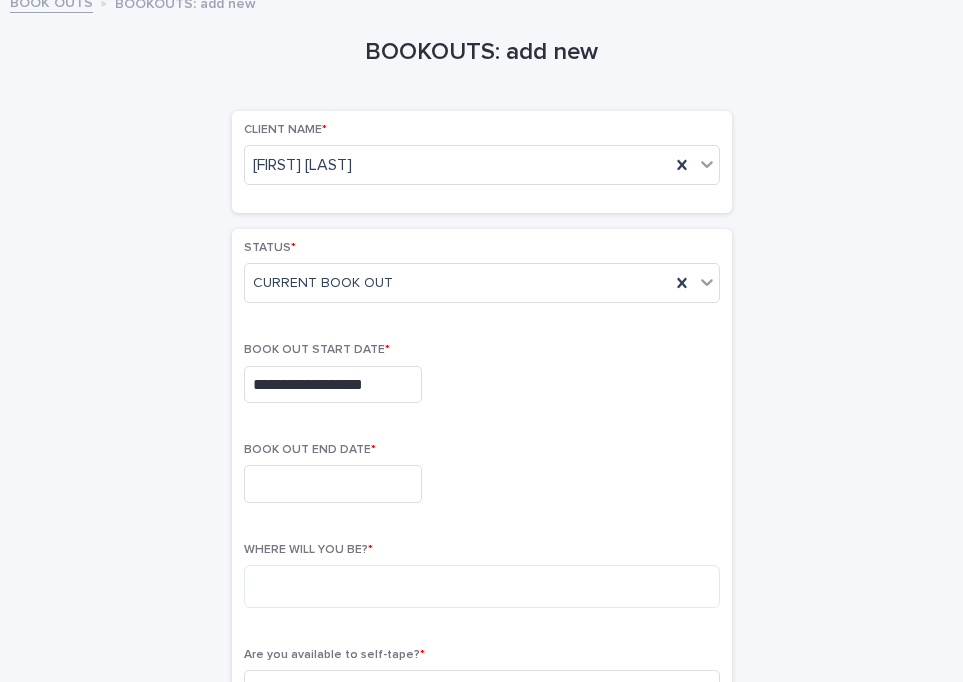 scroll, scrollTop: 88, scrollLeft: 0, axis: vertical 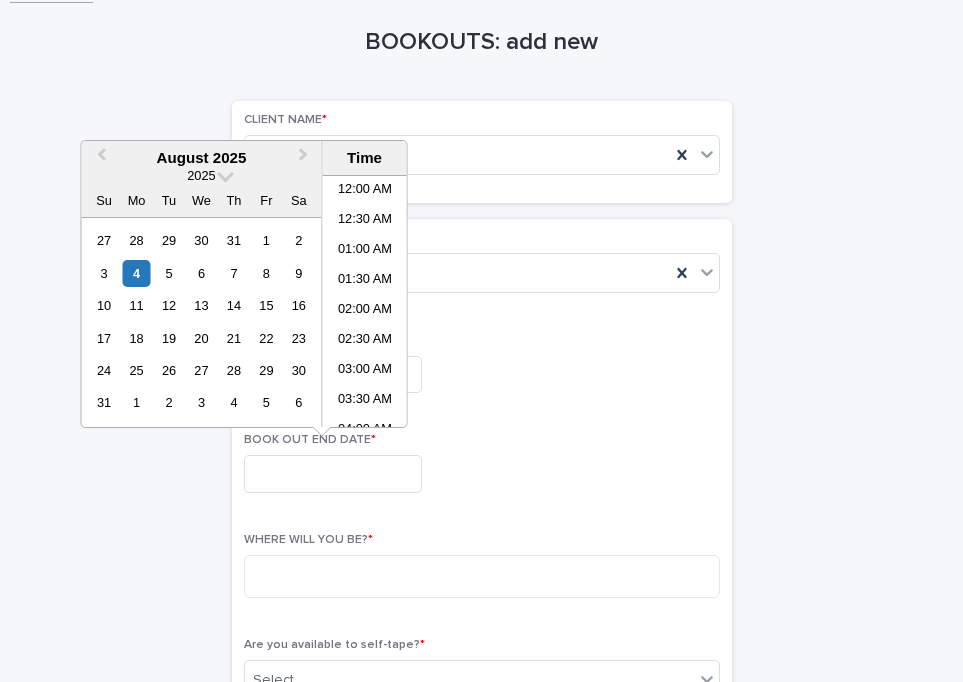click at bounding box center (333, 473) 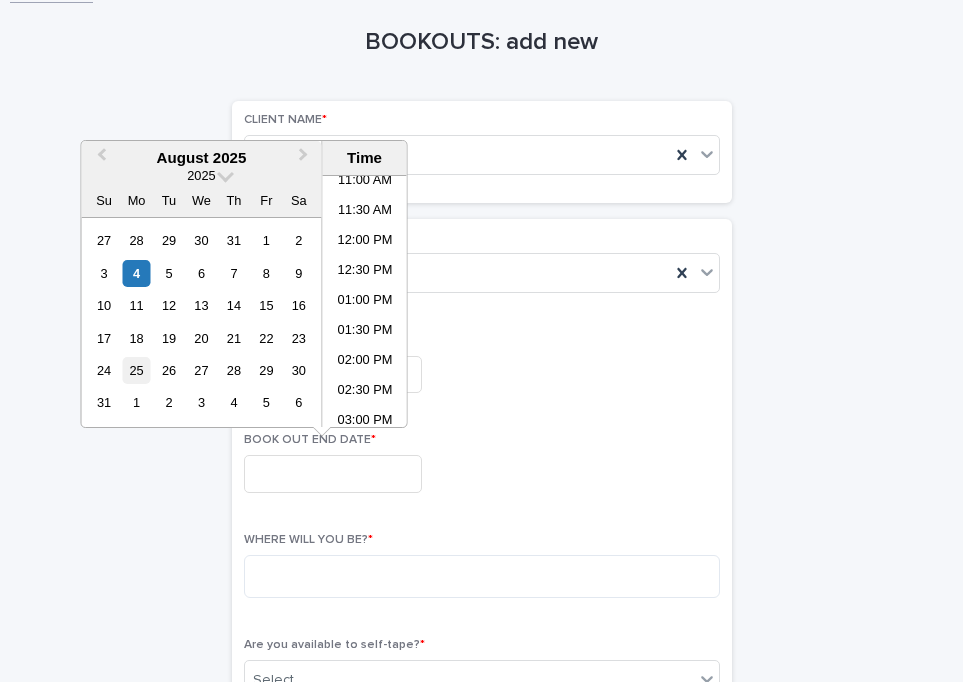 click on "25" at bounding box center [136, 370] 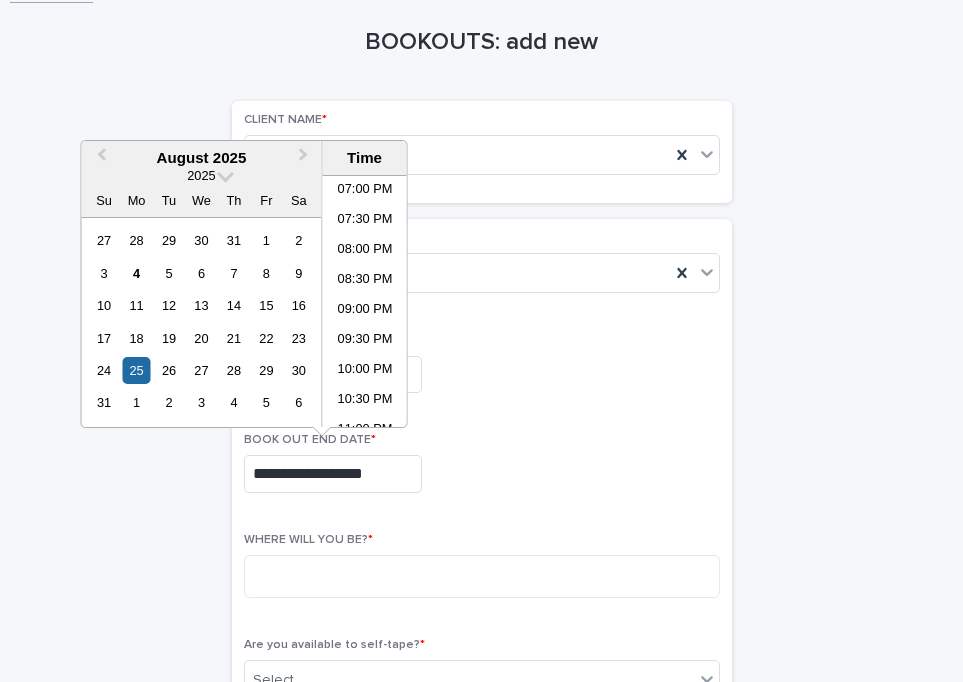 scroll, scrollTop: 1189, scrollLeft: 0, axis: vertical 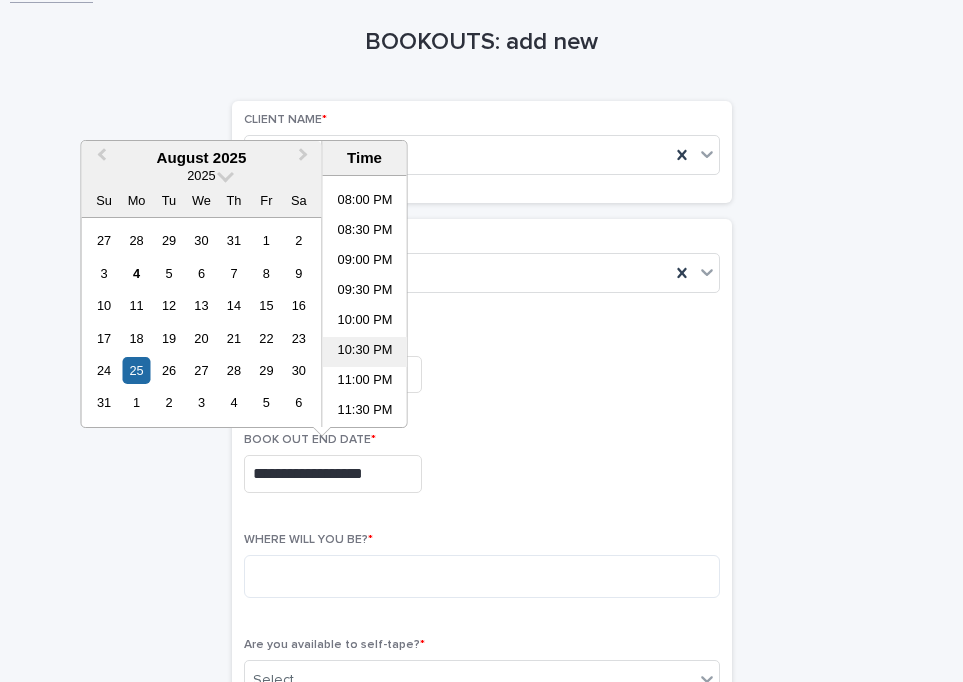 click on "10:30 PM" at bounding box center [365, 352] 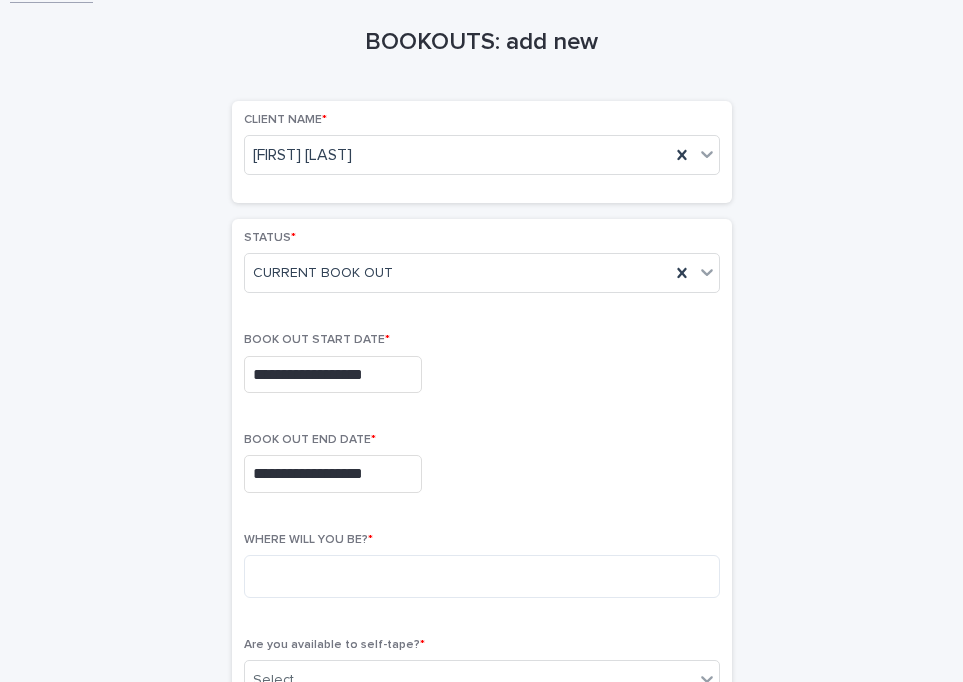 type on "**********" 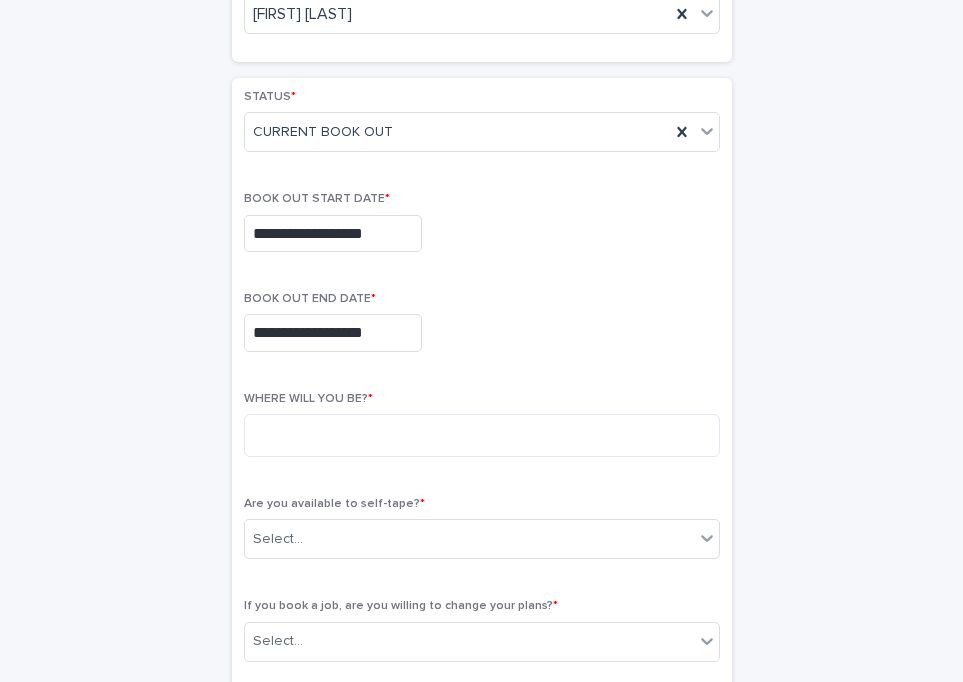 scroll, scrollTop: 277, scrollLeft: 0, axis: vertical 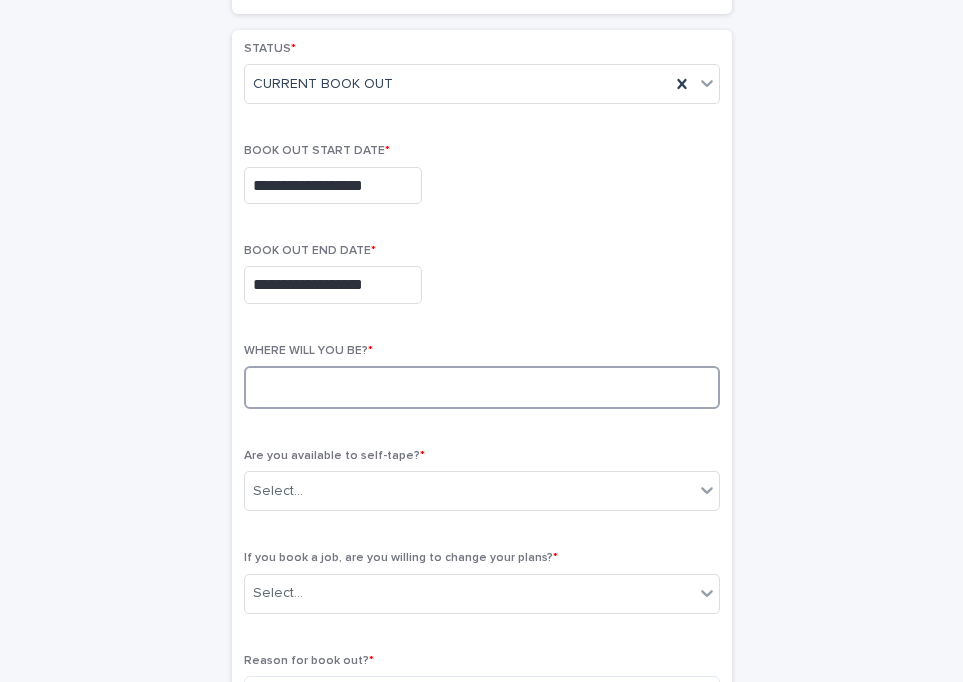 click at bounding box center [482, 387] 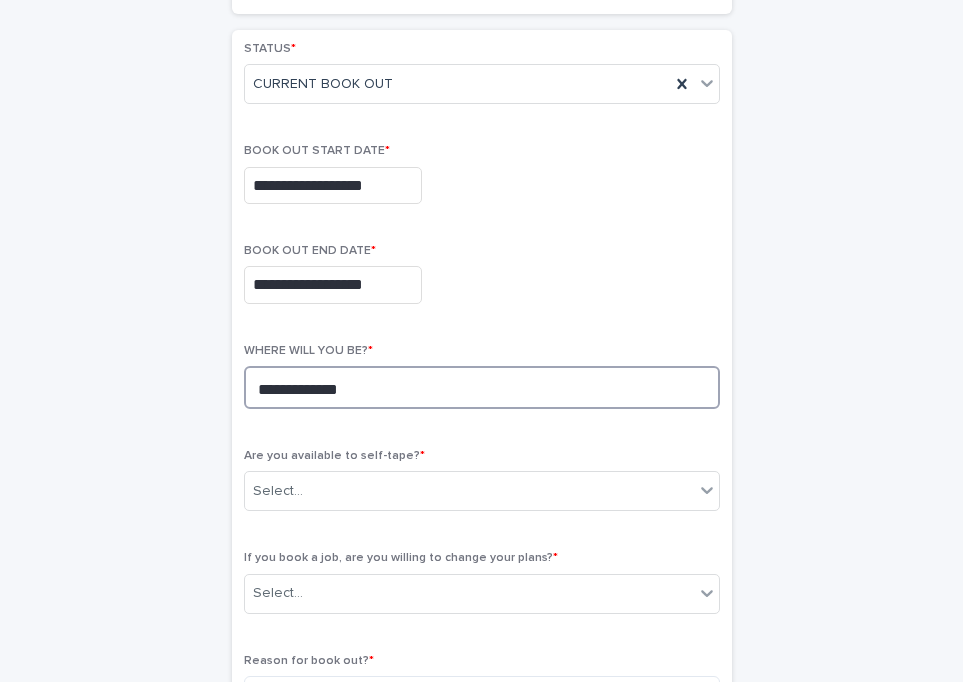 drag, startPoint x: 408, startPoint y: 386, endPoint x: 220, endPoint y: 377, distance: 188.2153 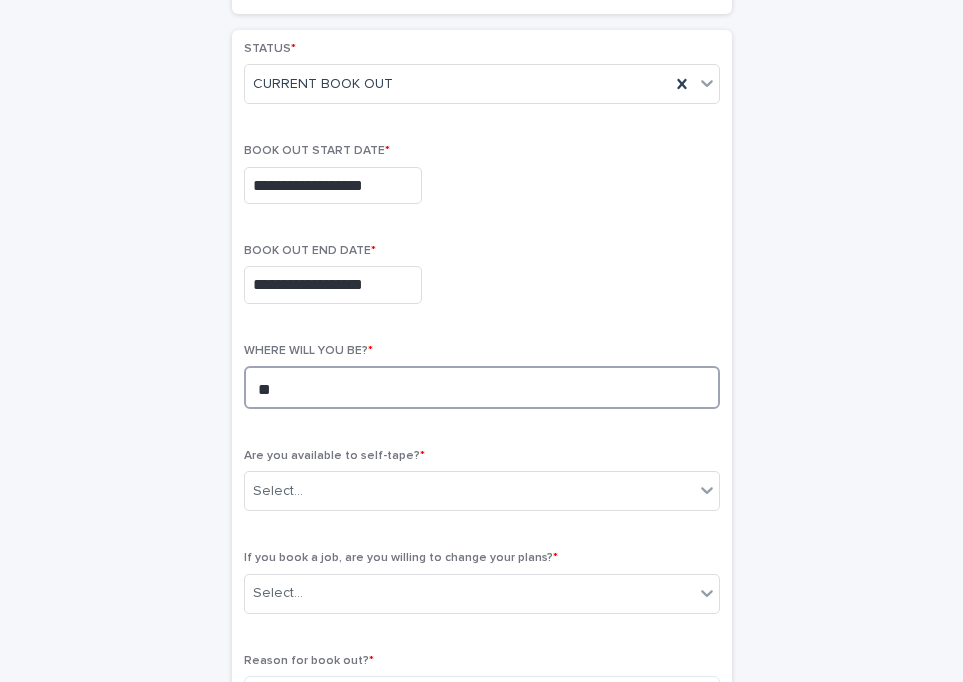 type on "*" 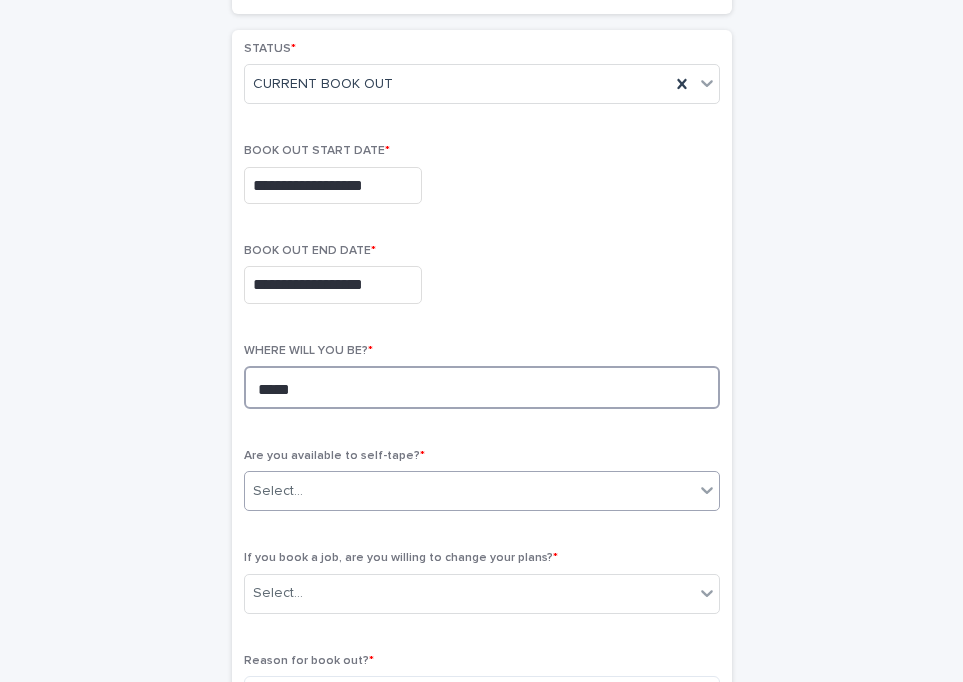 type on "*****" 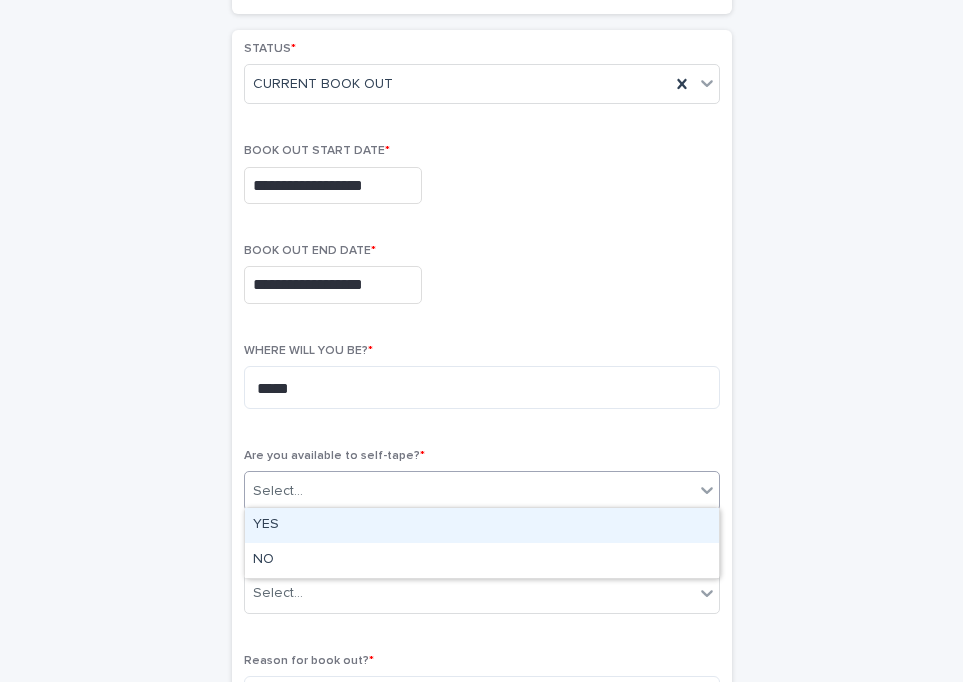 click on "Select..." at bounding box center (278, 491) 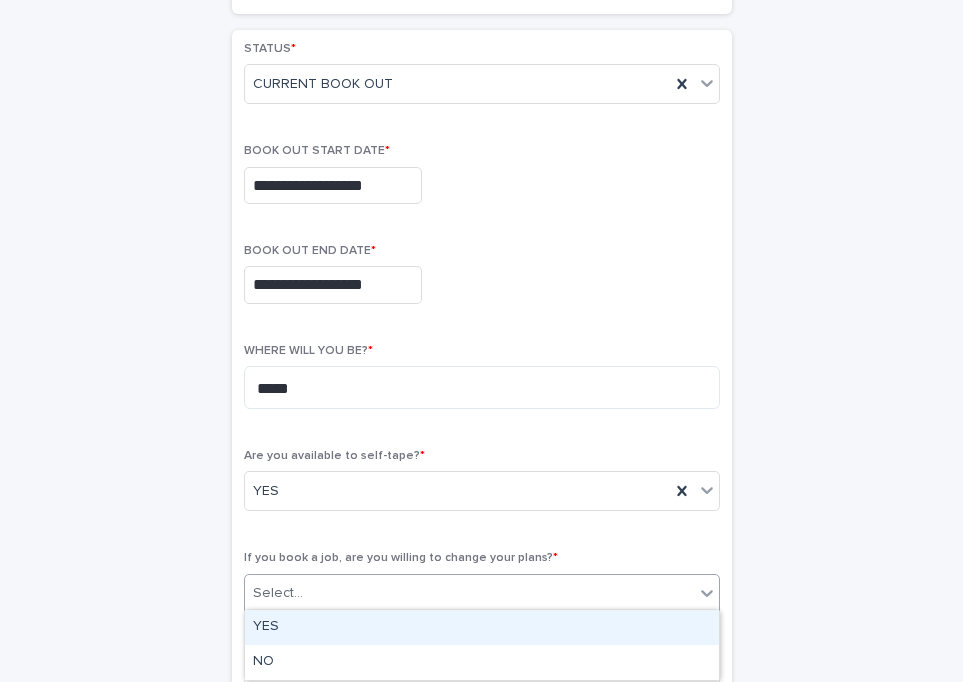 click on "Select..." at bounding box center (278, 593) 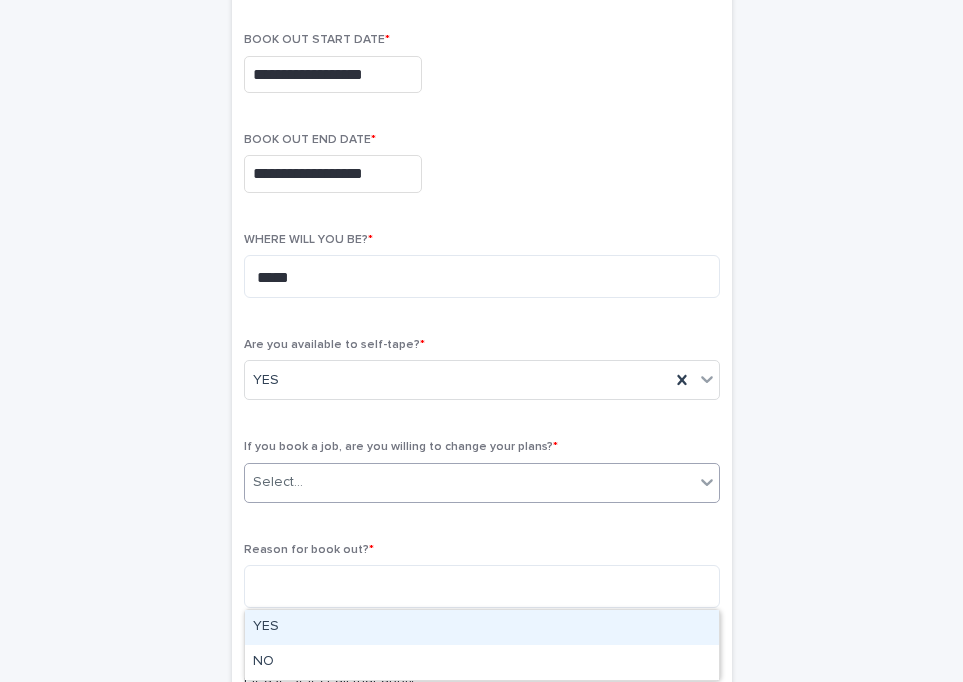 scroll, scrollTop: 390, scrollLeft: 0, axis: vertical 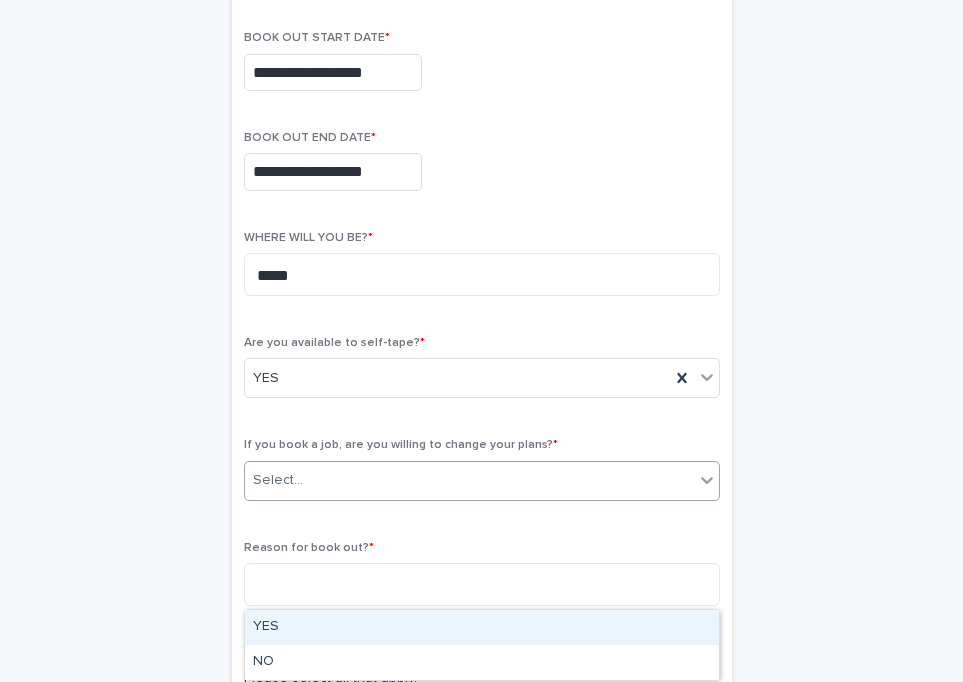 click on "YES" at bounding box center (482, 627) 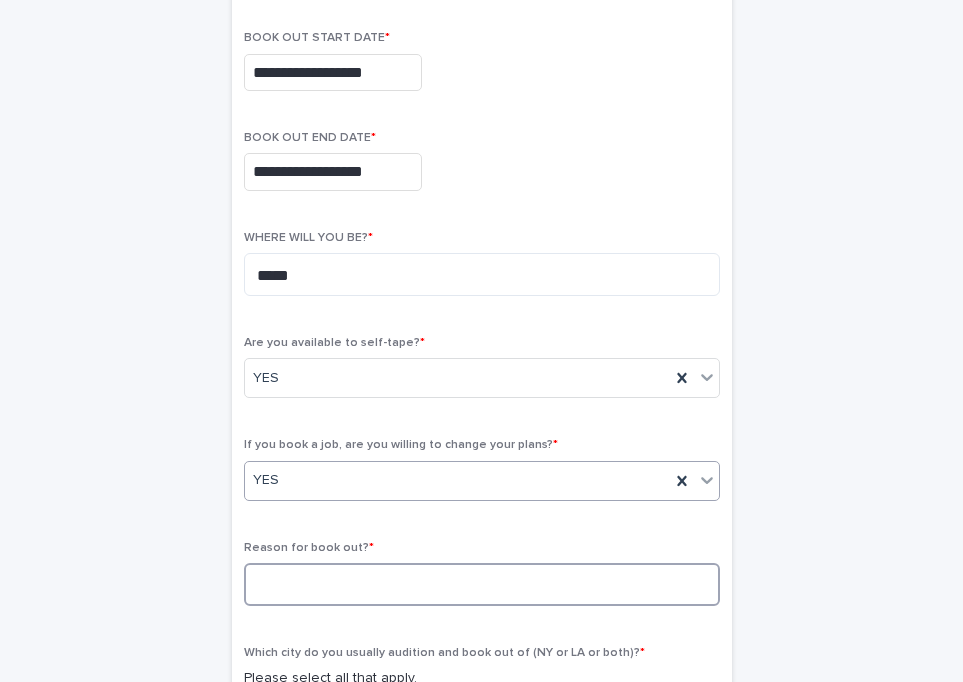 click at bounding box center [482, 584] 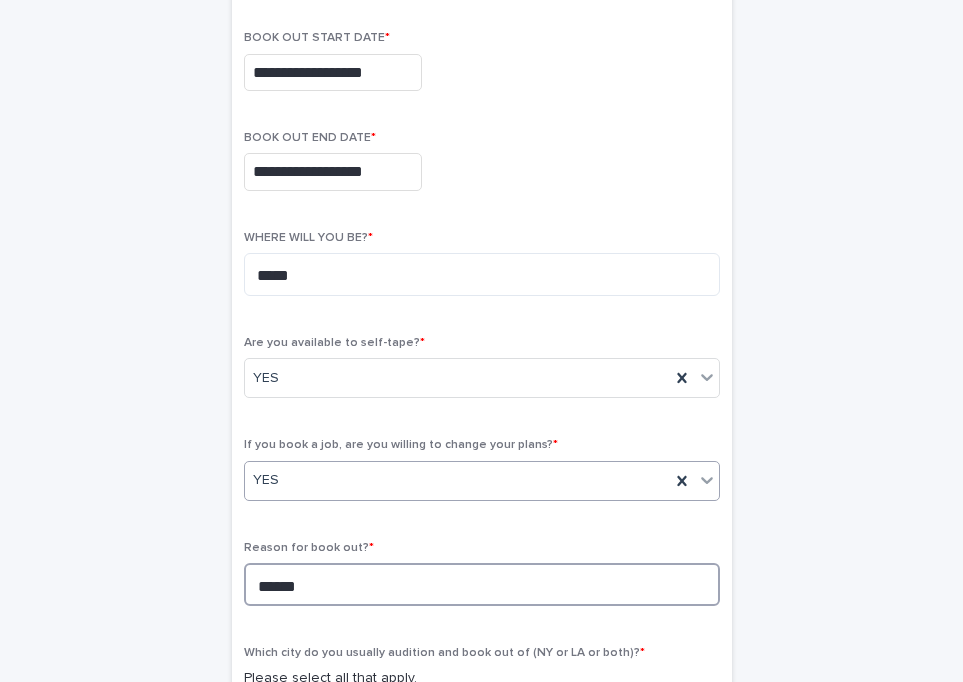 type on "******" 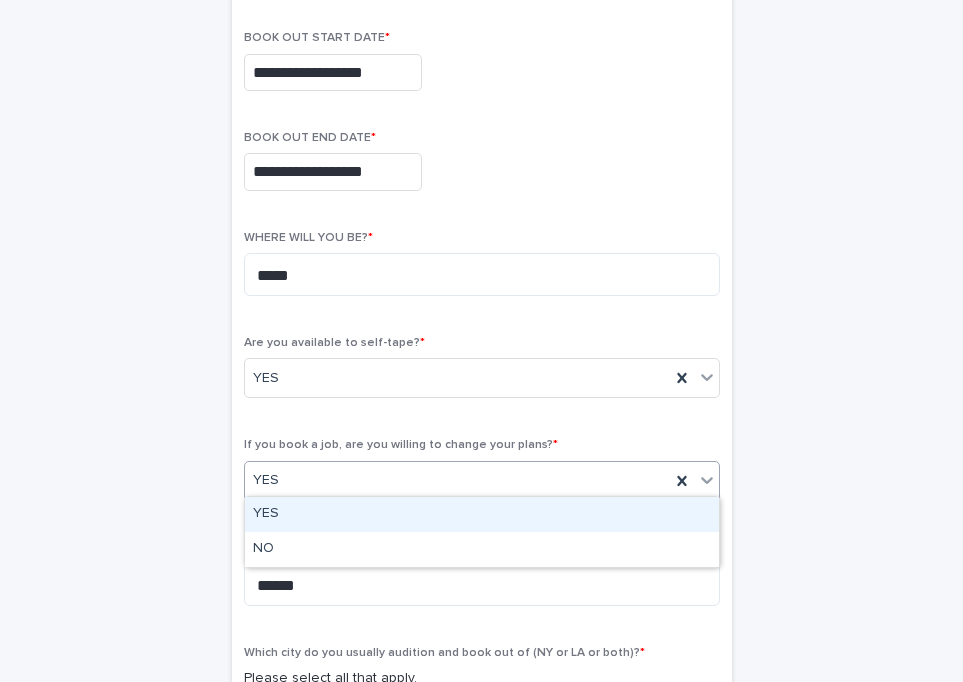 click on "YES" at bounding box center (457, 480) 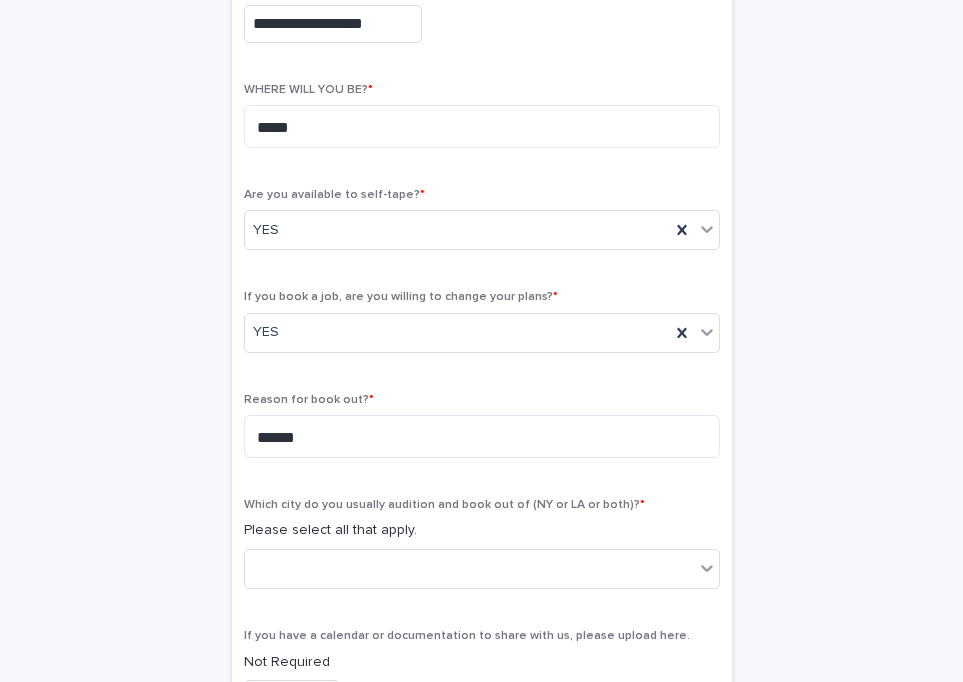 scroll, scrollTop: 560, scrollLeft: 0, axis: vertical 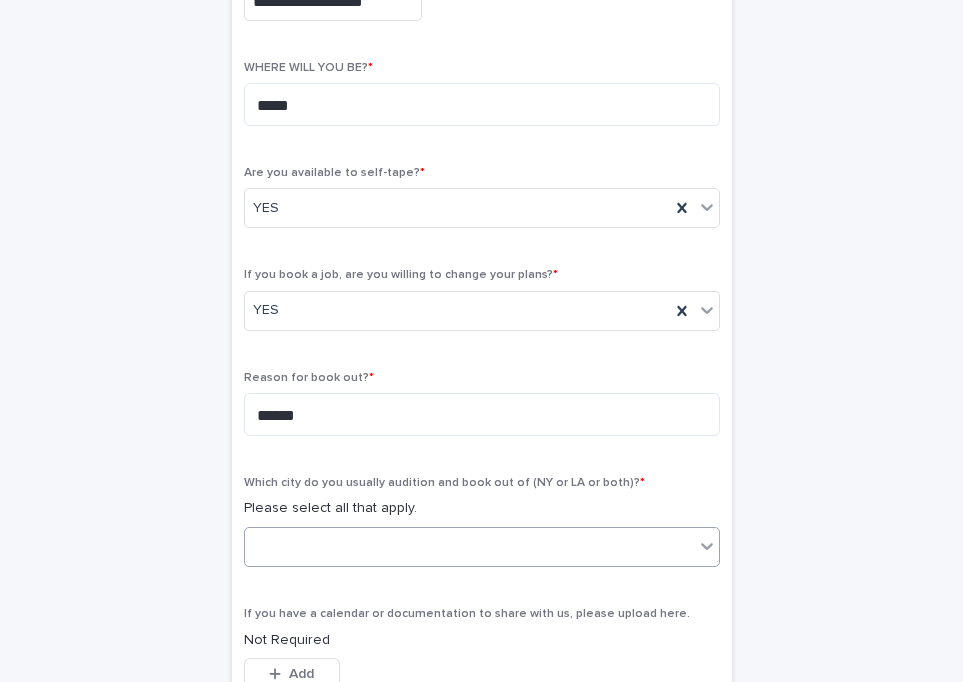click at bounding box center [469, 547] 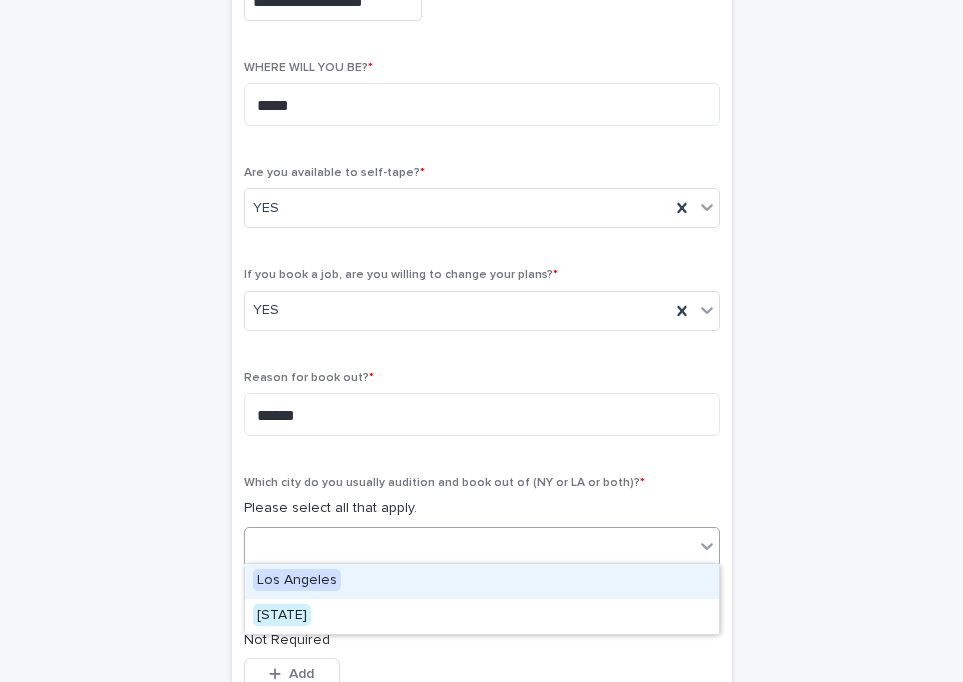 click on "Los Angeles" at bounding box center (482, 581) 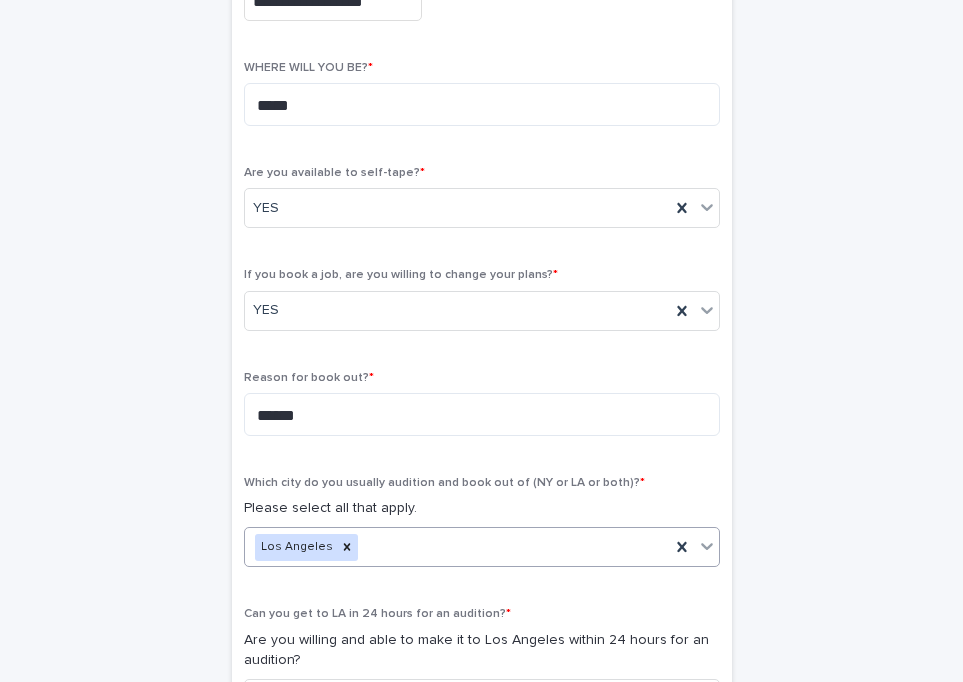 scroll, scrollTop: 712, scrollLeft: 0, axis: vertical 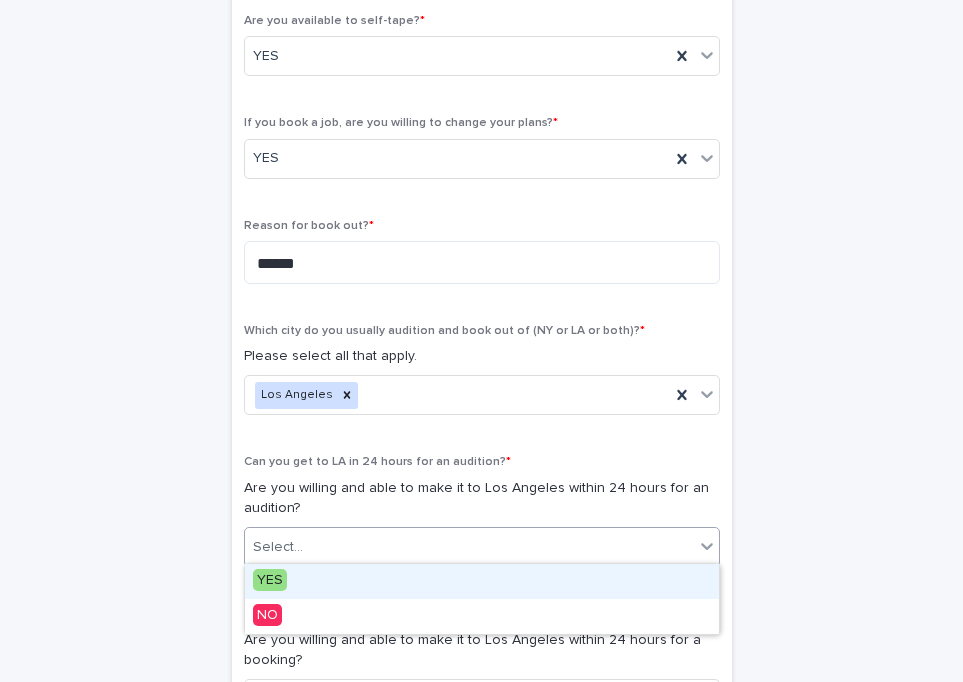 click on "Select..." at bounding box center [469, 547] 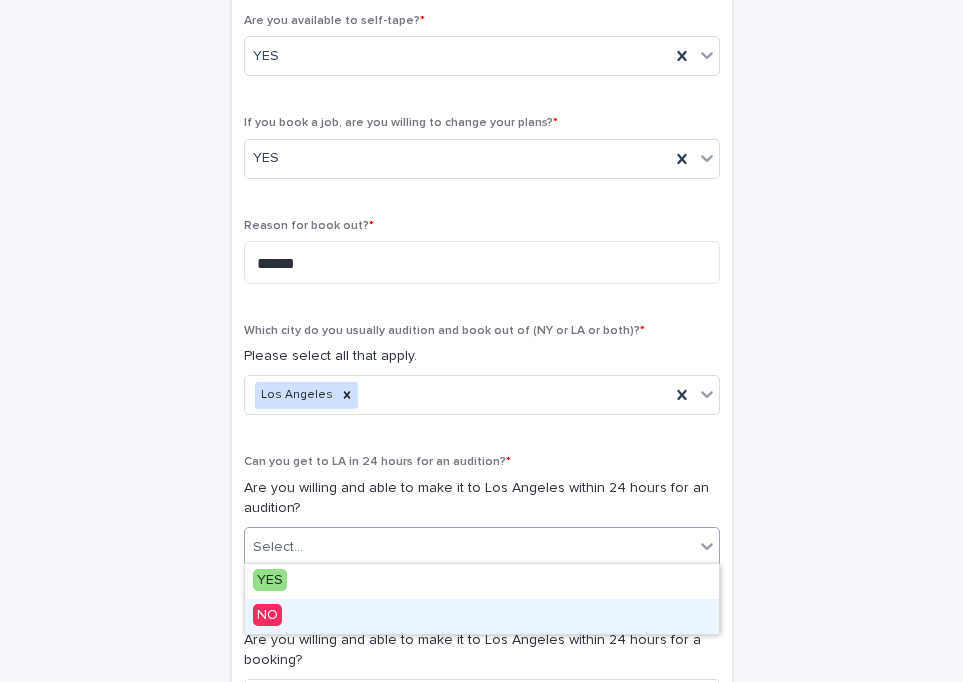 click on "NO" at bounding box center (482, 616) 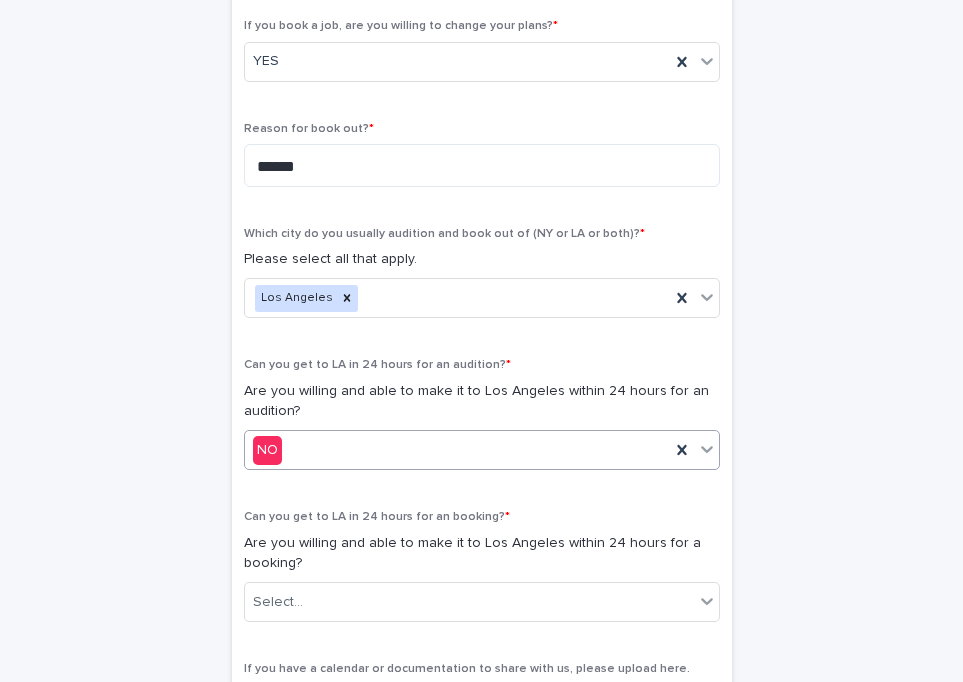 scroll, scrollTop: 836, scrollLeft: 0, axis: vertical 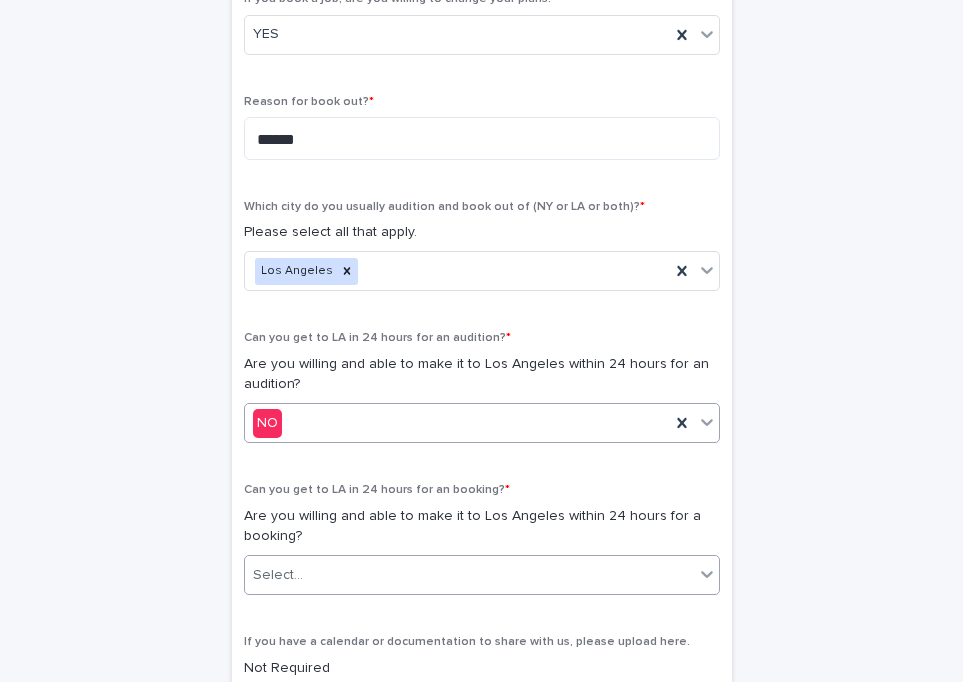 click on "Select..." at bounding box center [469, 575] 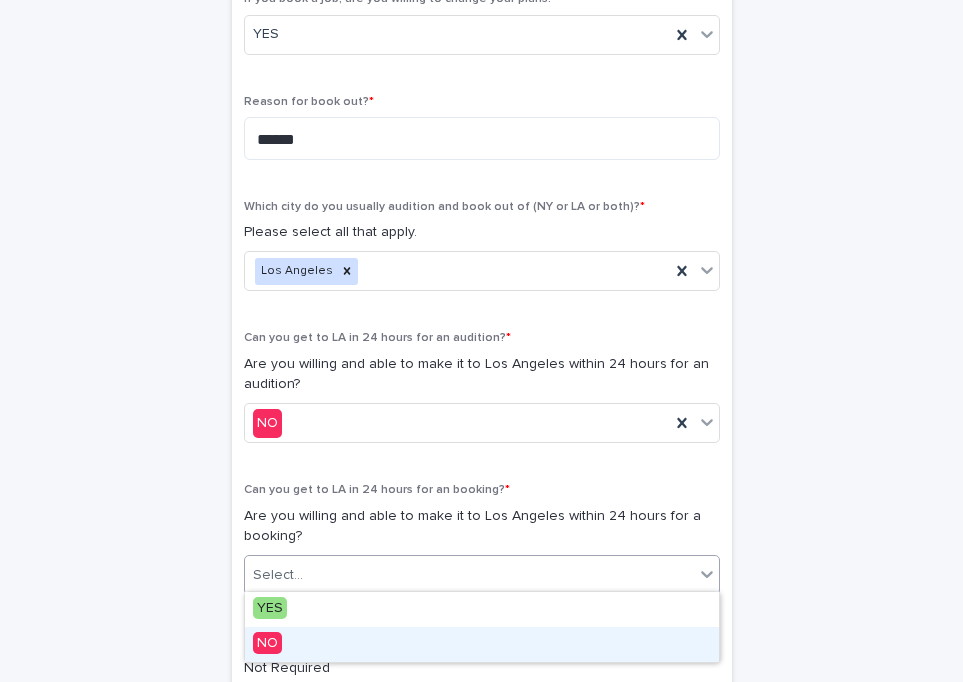 click on "NO" at bounding box center [482, 644] 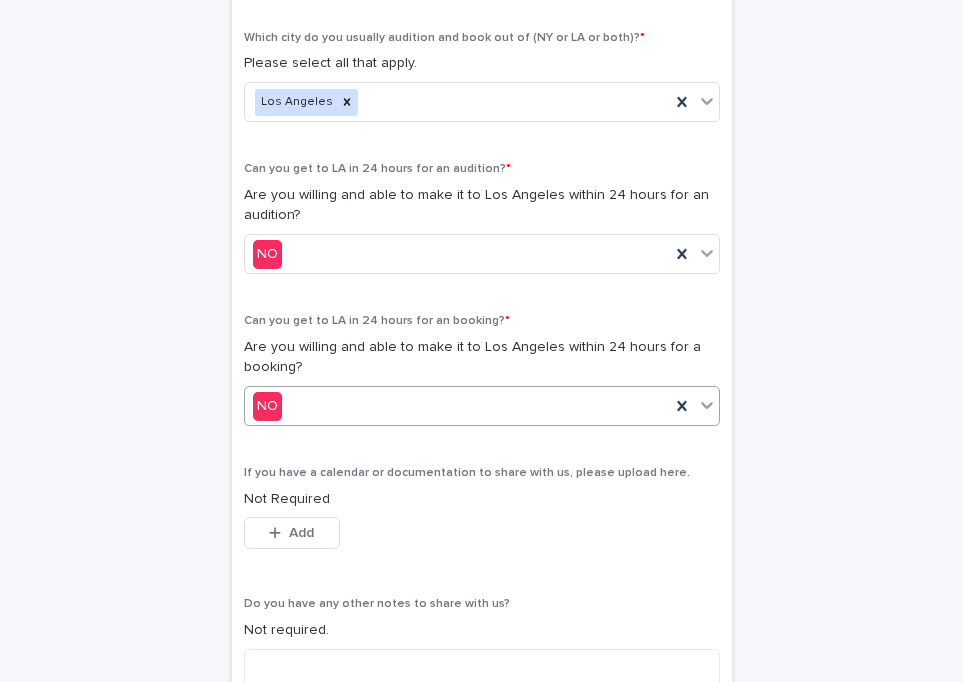 scroll, scrollTop: 1006, scrollLeft: 0, axis: vertical 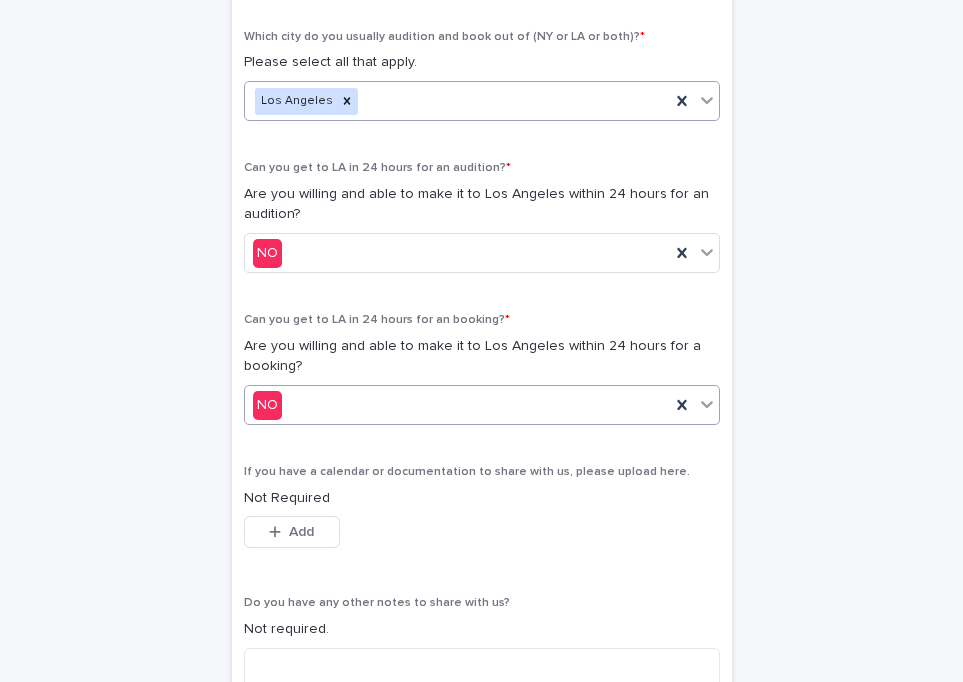 click on "Los Angeles" at bounding box center (457, 101) 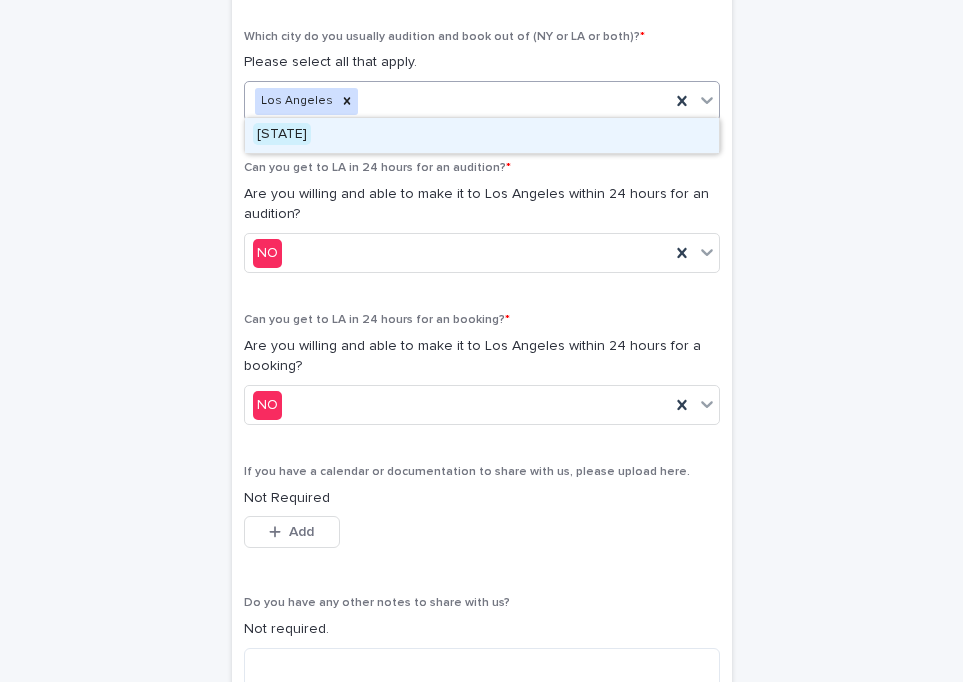 click on "[STATE]" at bounding box center (482, 135) 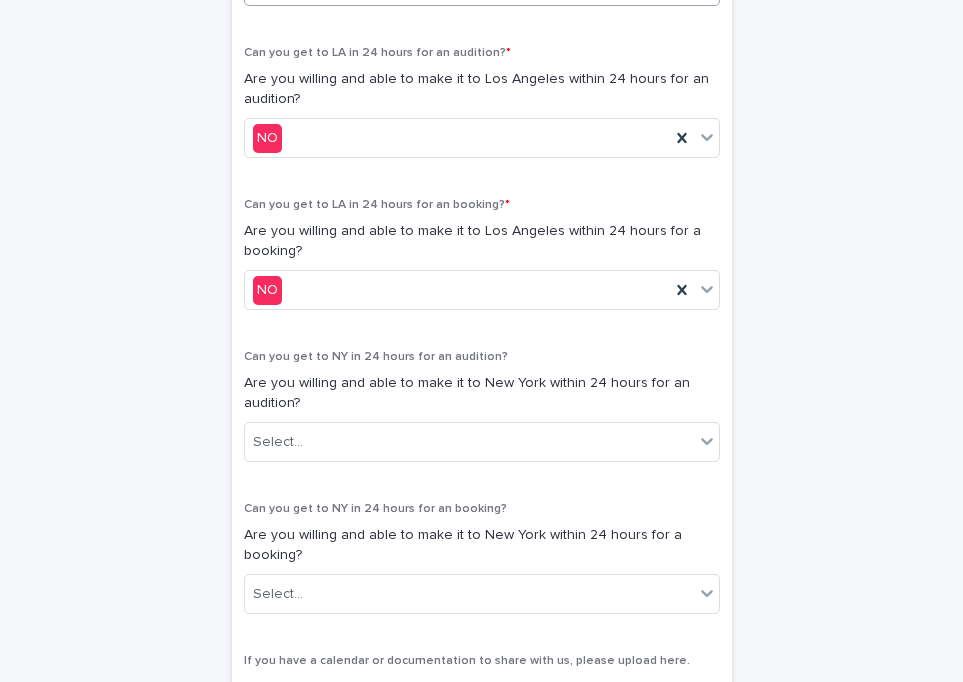scroll, scrollTop: 1135, scrollLeft: 0, axis: vertical 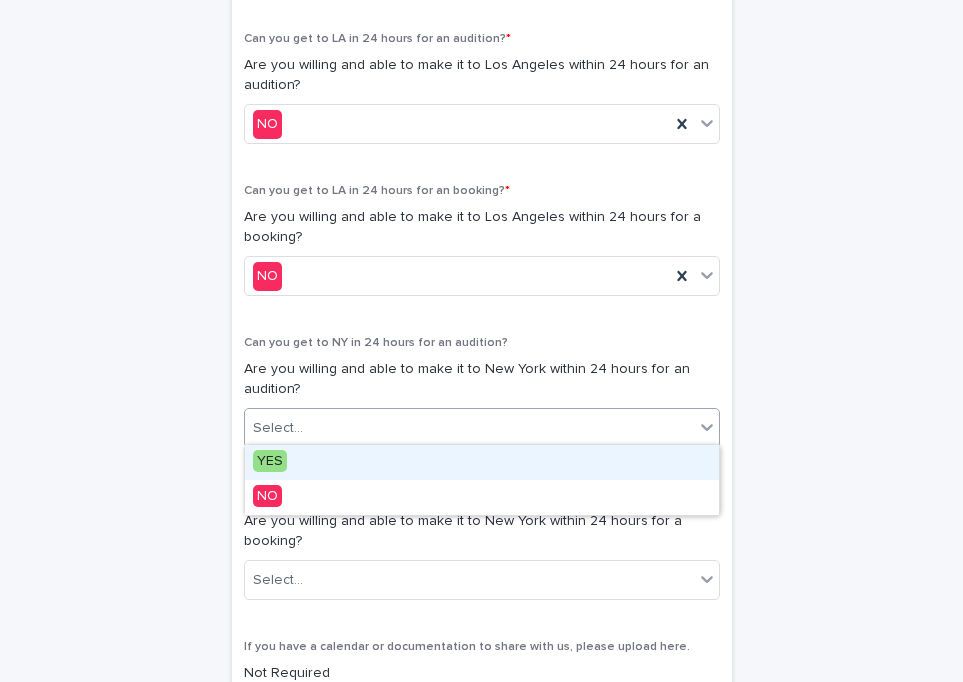 click on "Select..." at bounding box center [469, 428] 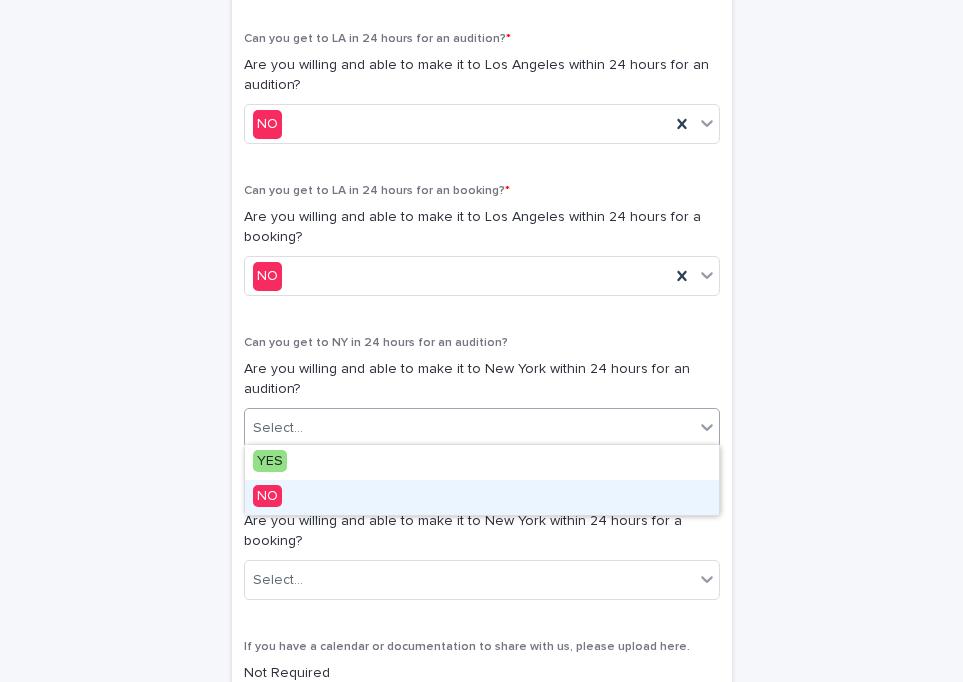 click on "NO" at bounding box center (482, 497) 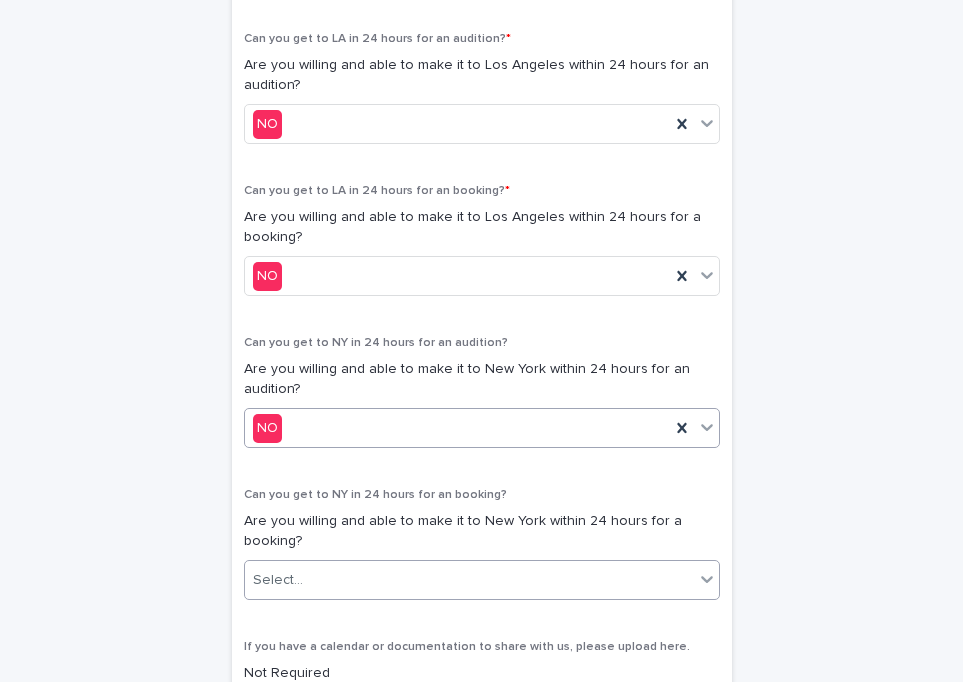 click on "Select..." at bounding box center (469, 580) 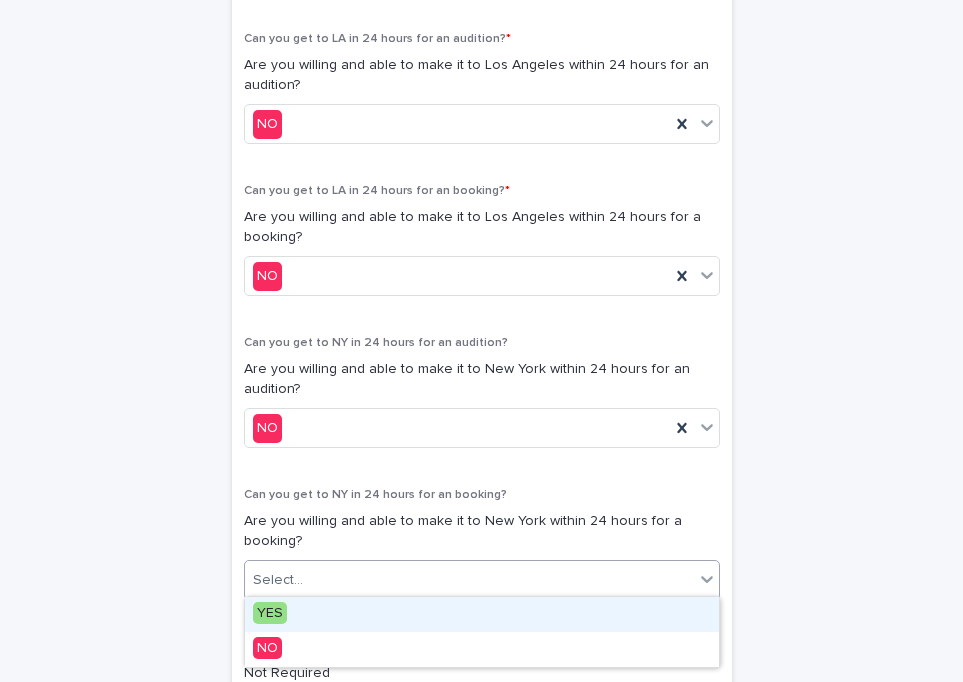 click on "YES" at bounding box center (482, 614) 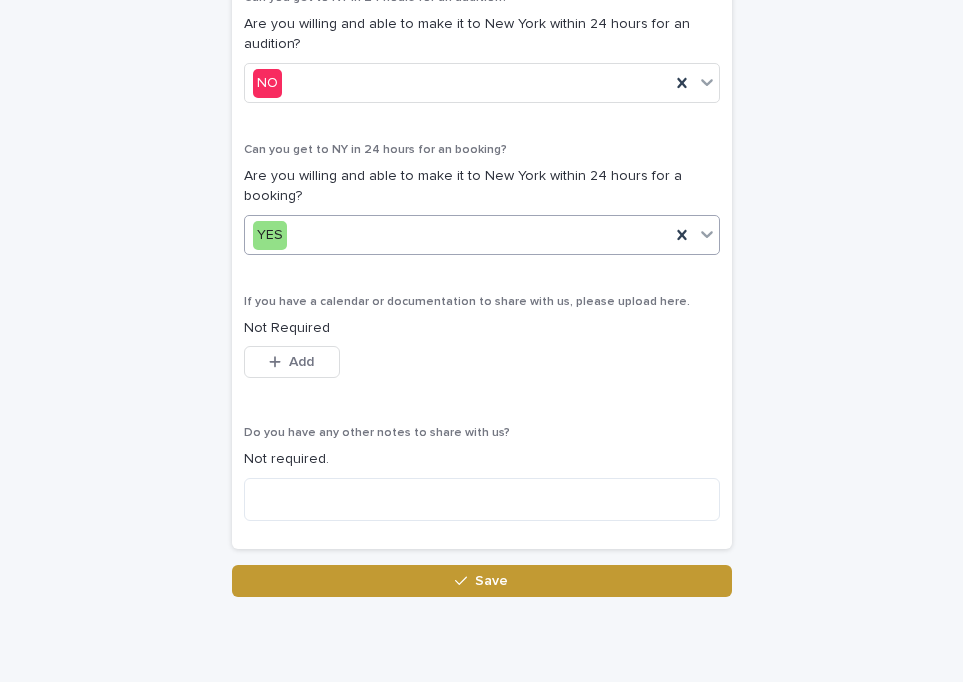 scroll, scrollTop: 1505, scrollLeft: 0, axis: vertical 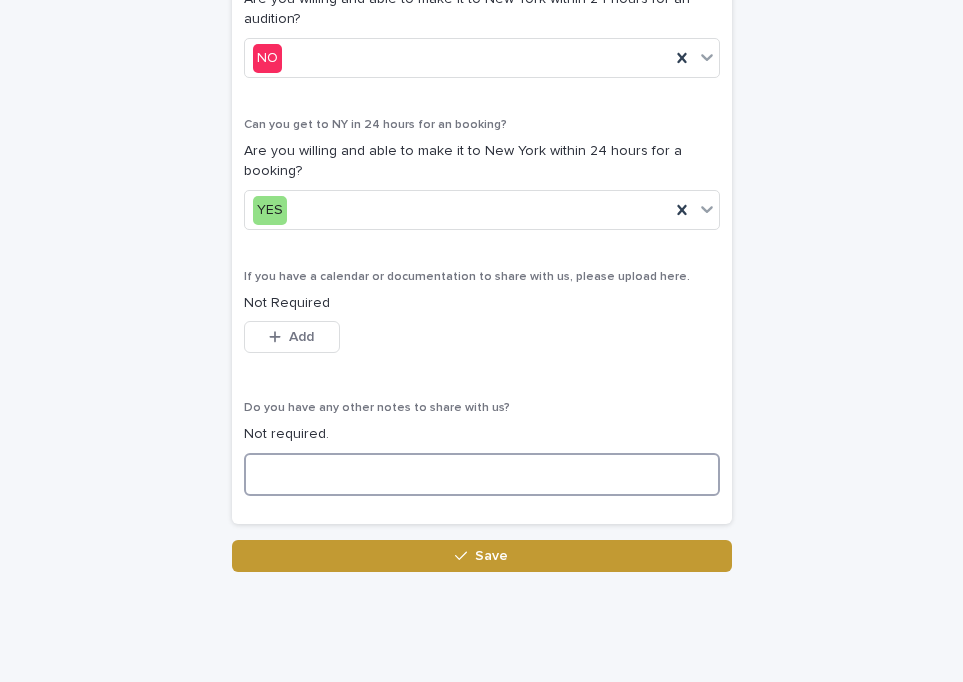 click at bounding box center (482, 474) 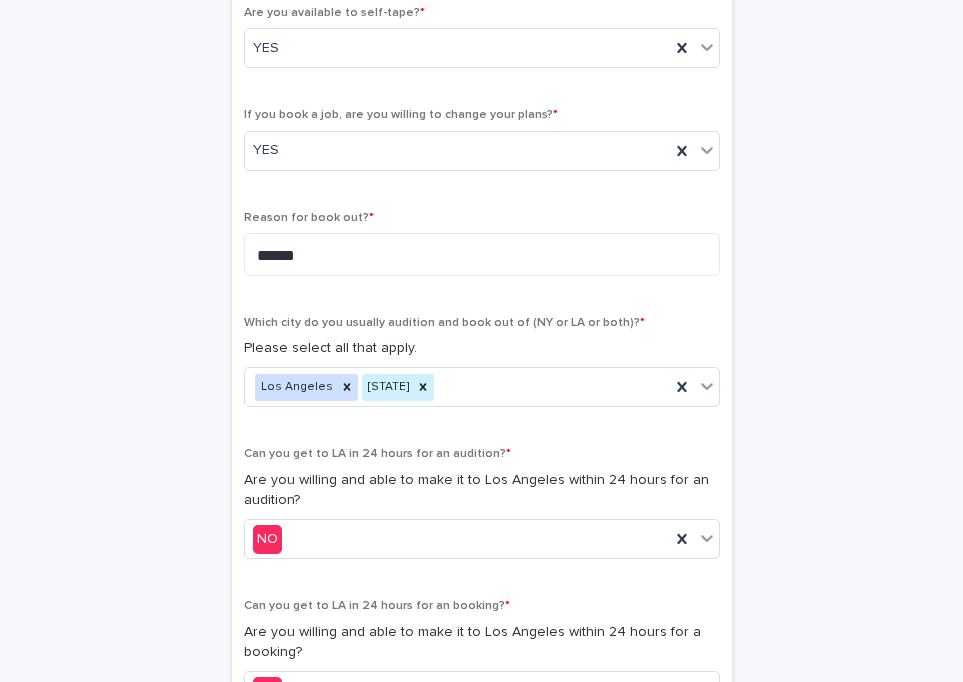scroll, scrollTop: 709, scrollLeft: 0, axis: vertical 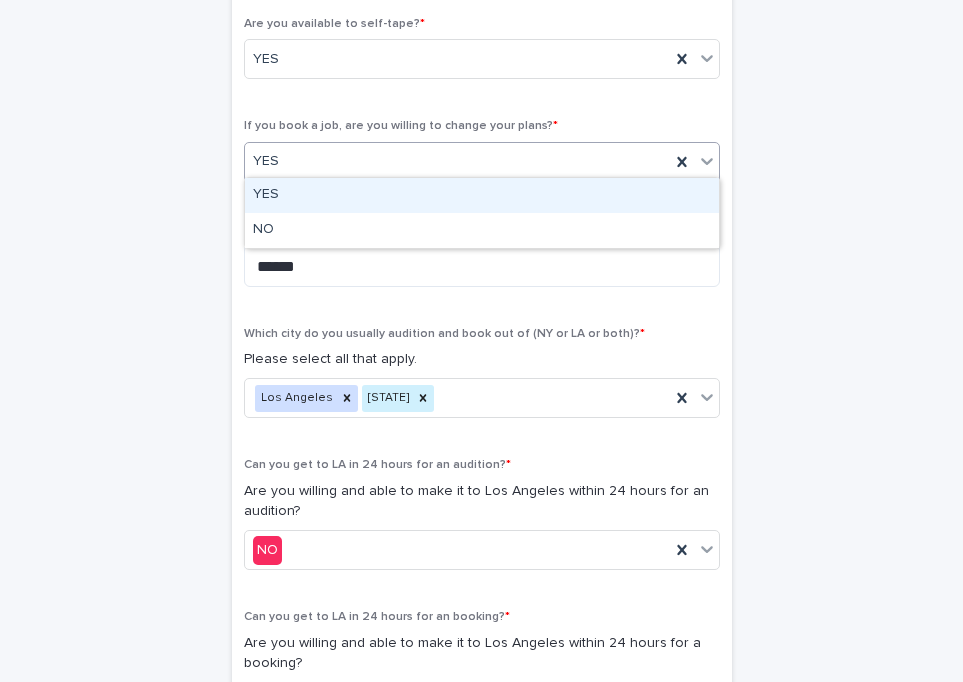 click on "YES" at bounding box center (457, 161) 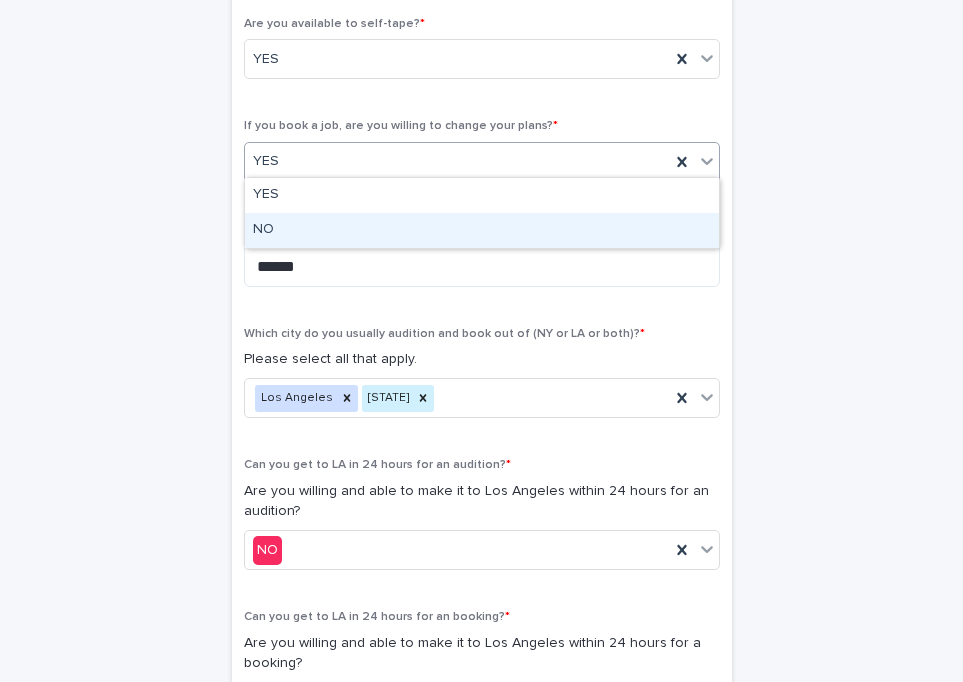 click on "NO" at bounding box center [482, 230] 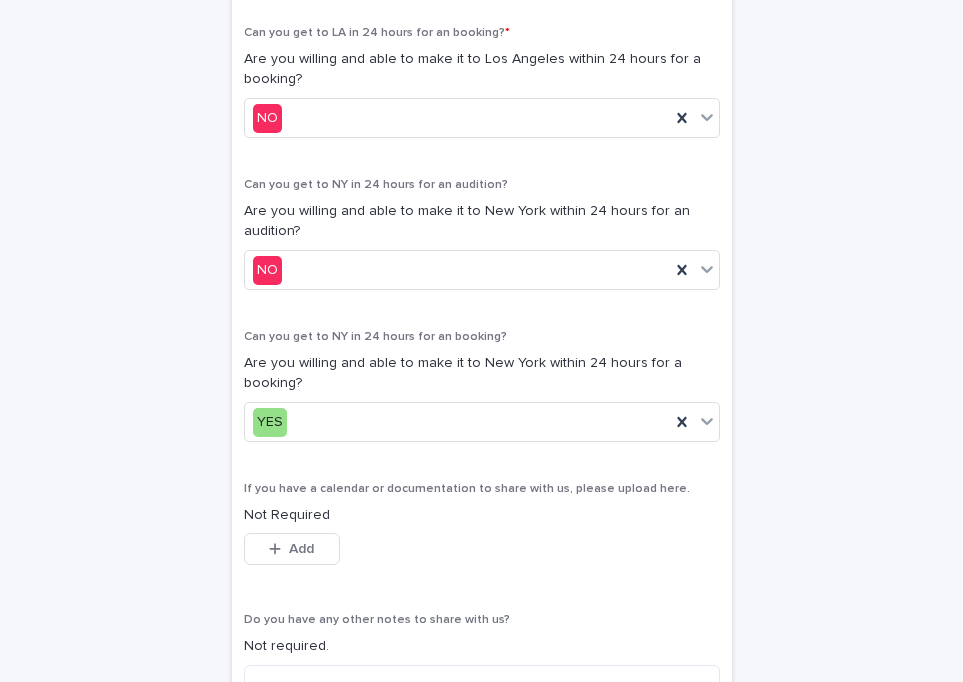 scroll, scrollTop: 1375, scrollLeft: 0, axis: vertical 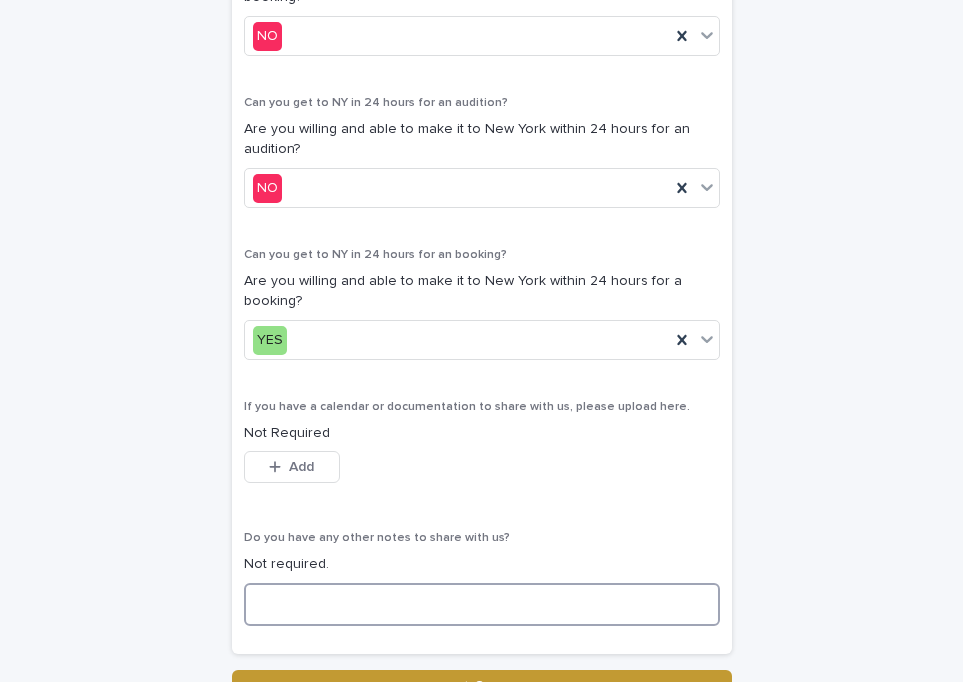 click at bounding box center (482, 604) 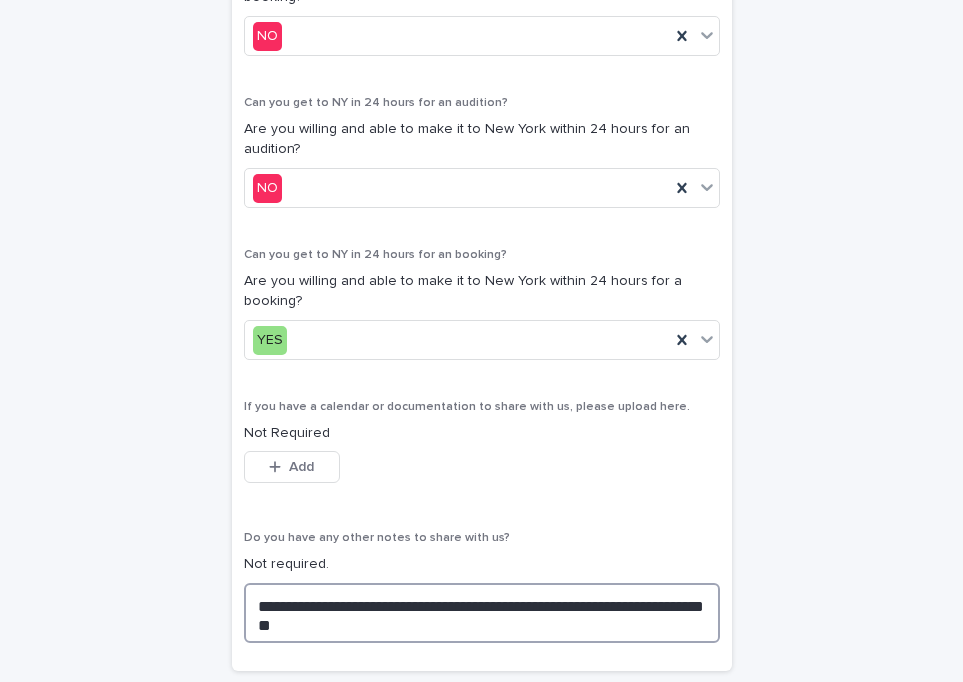 click on "**********" at bounding box center (482, 613) 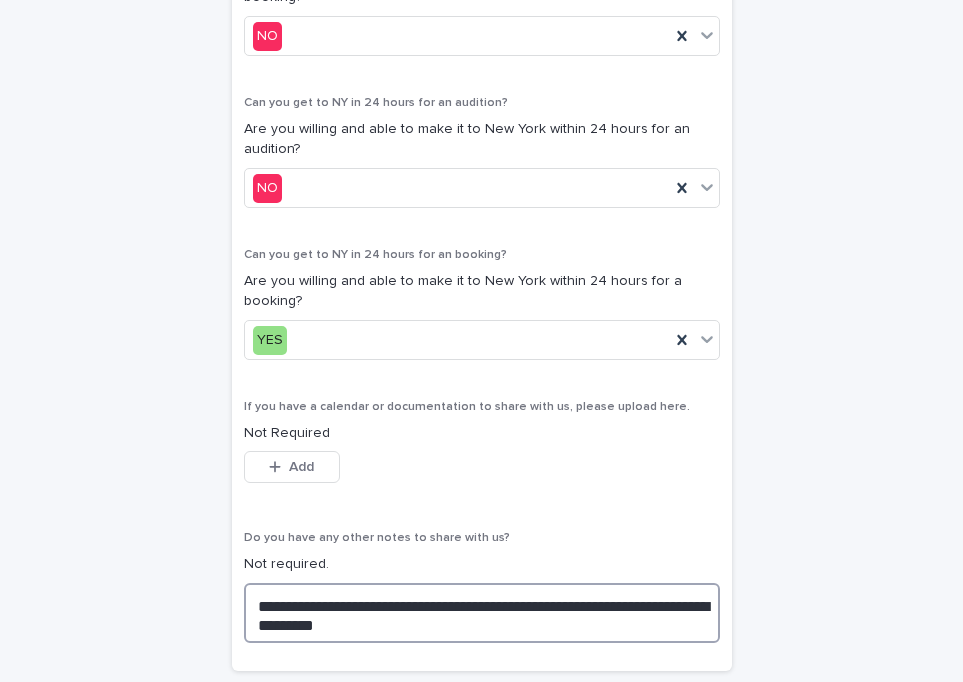 click on "**********" at bounding box center [482, 613] 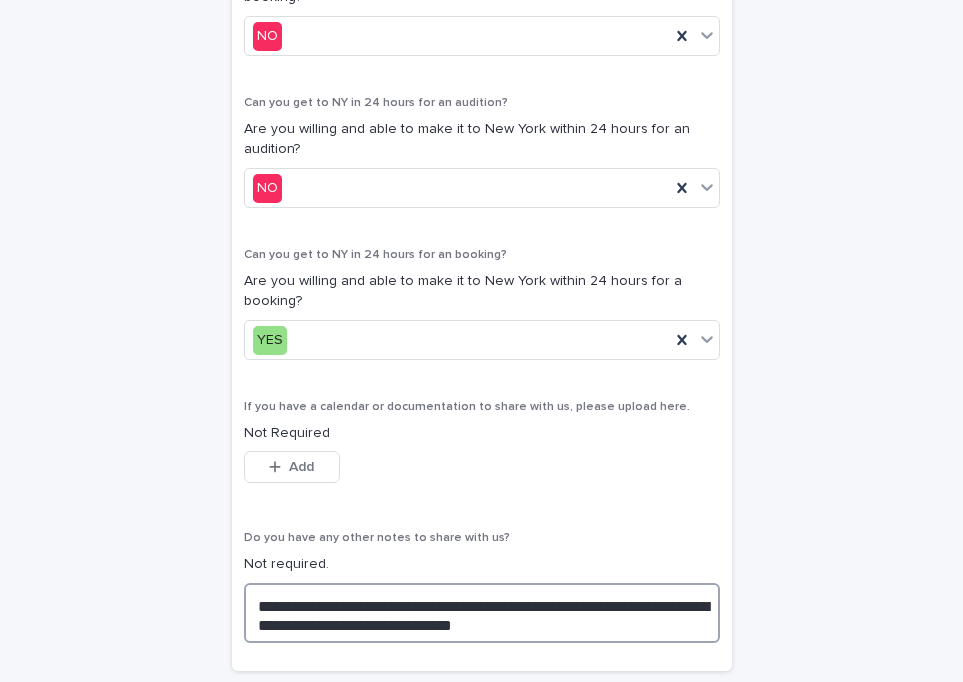 click on "**********" at bounding box center [482, 613] 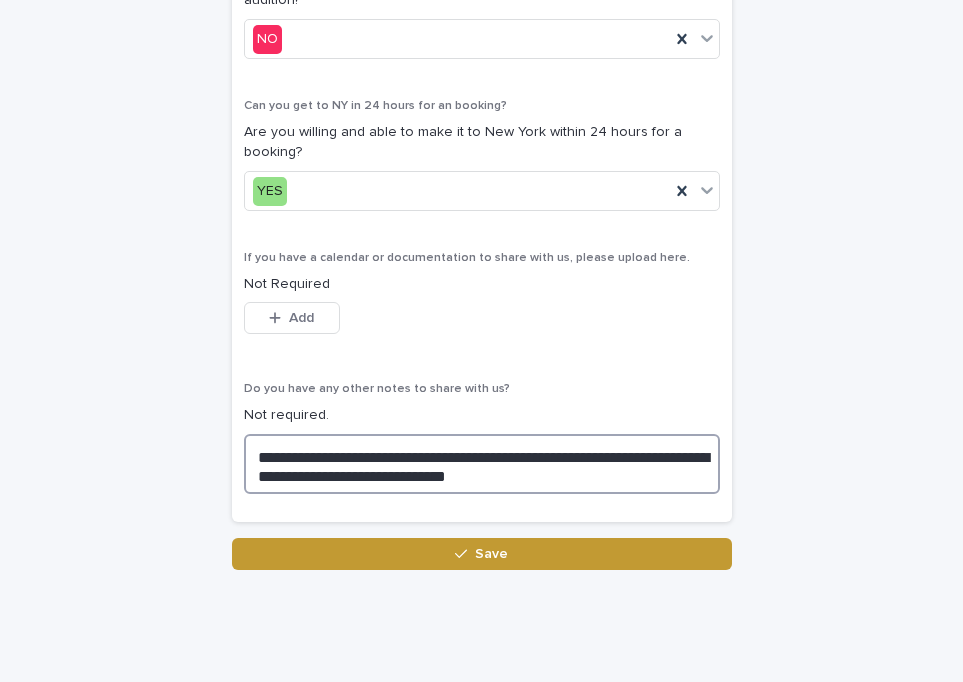scroll, scrollTop: 1541, scrollLeft: 0, axis: vertical 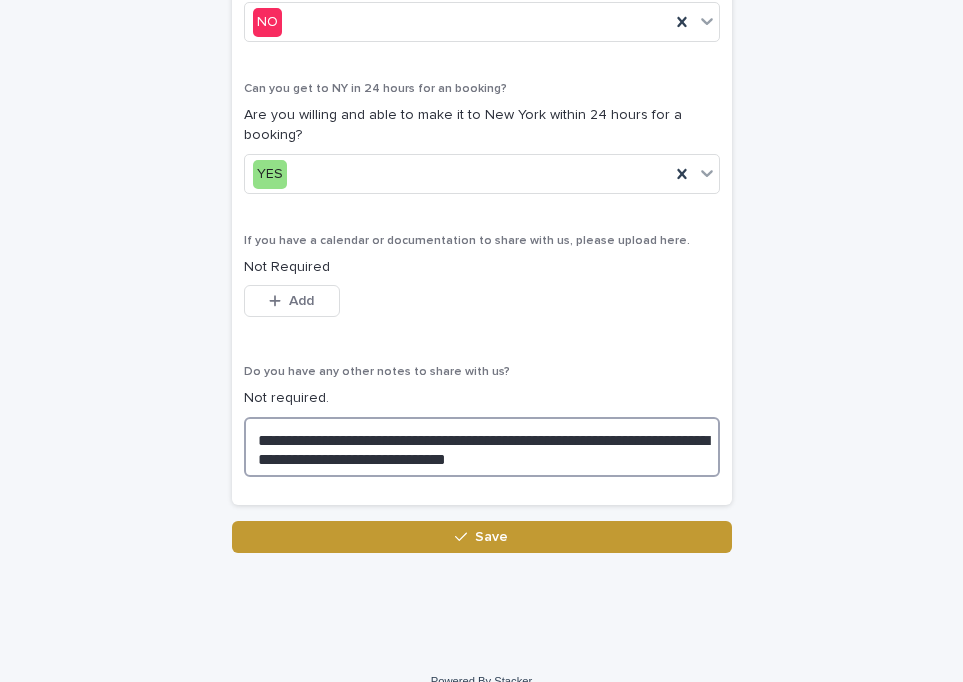 click on "**********" at bounding box center [482, 447] 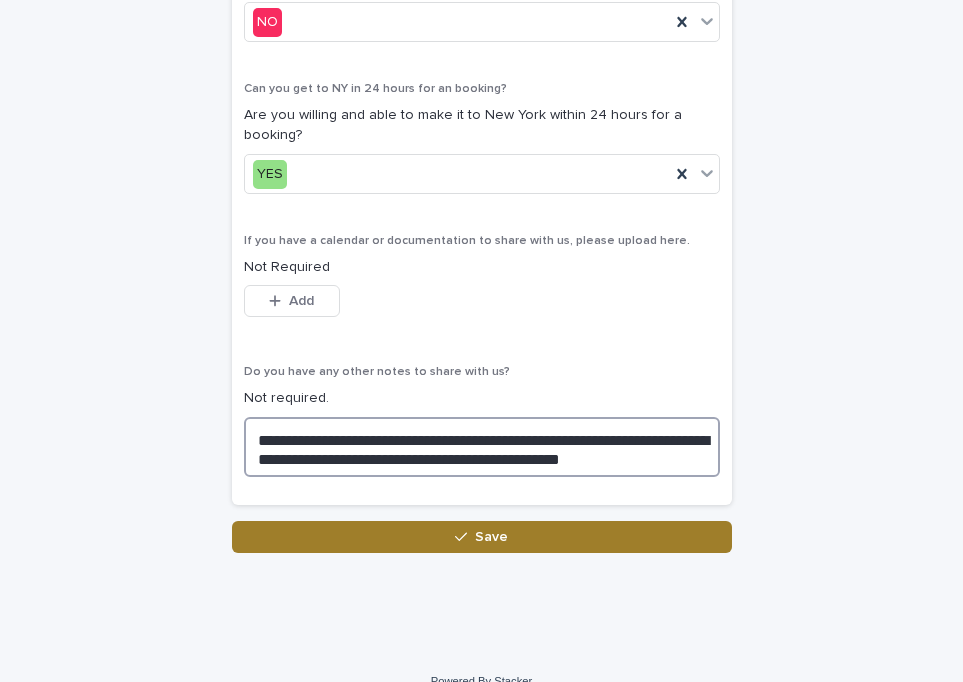 type on "**********" 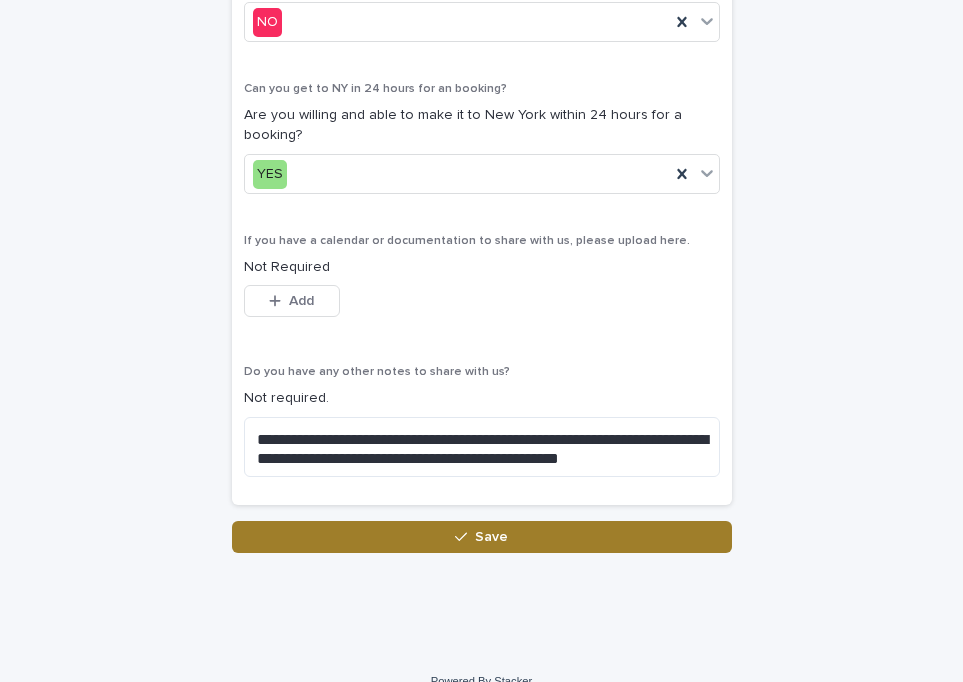 click on "Save" at bounding box center (482, 537) 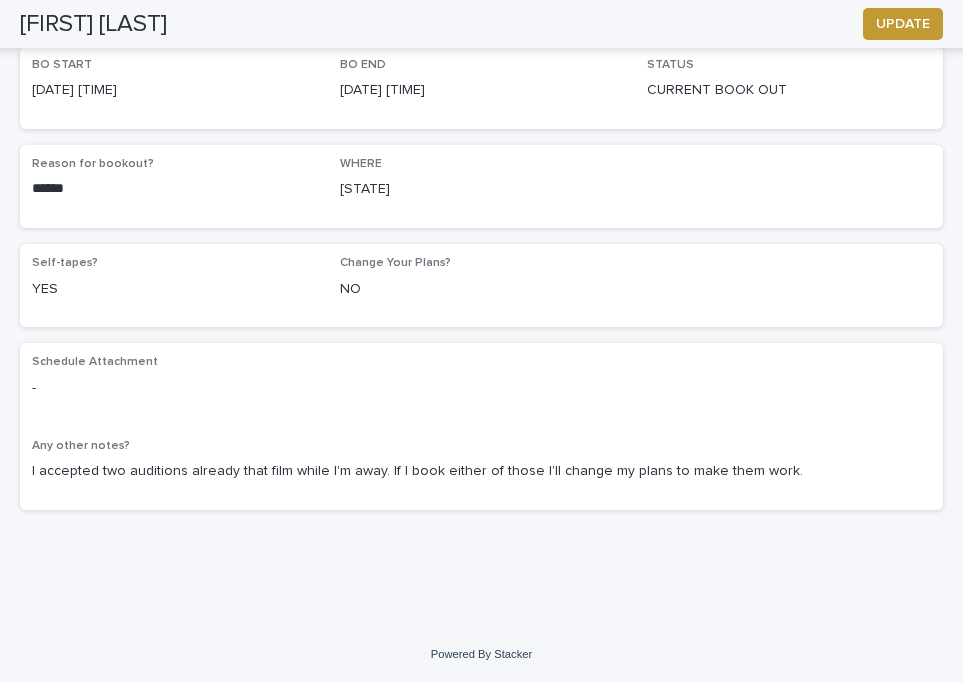 scroll, scrollTop: 0, scrollLeft: 0, axis: both 